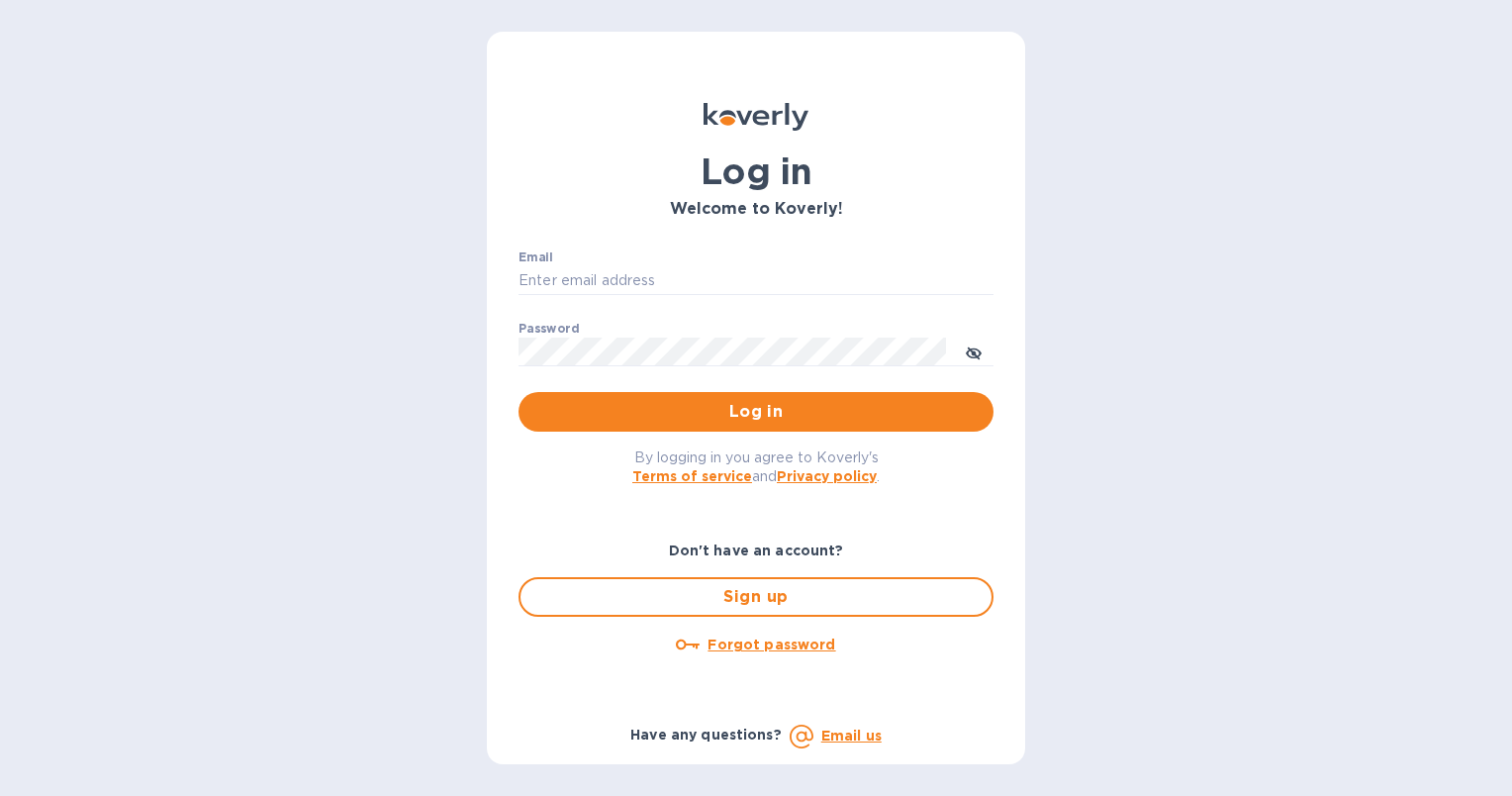 scroll, scrollTop: 0, scrollLeft: 0, axis: both 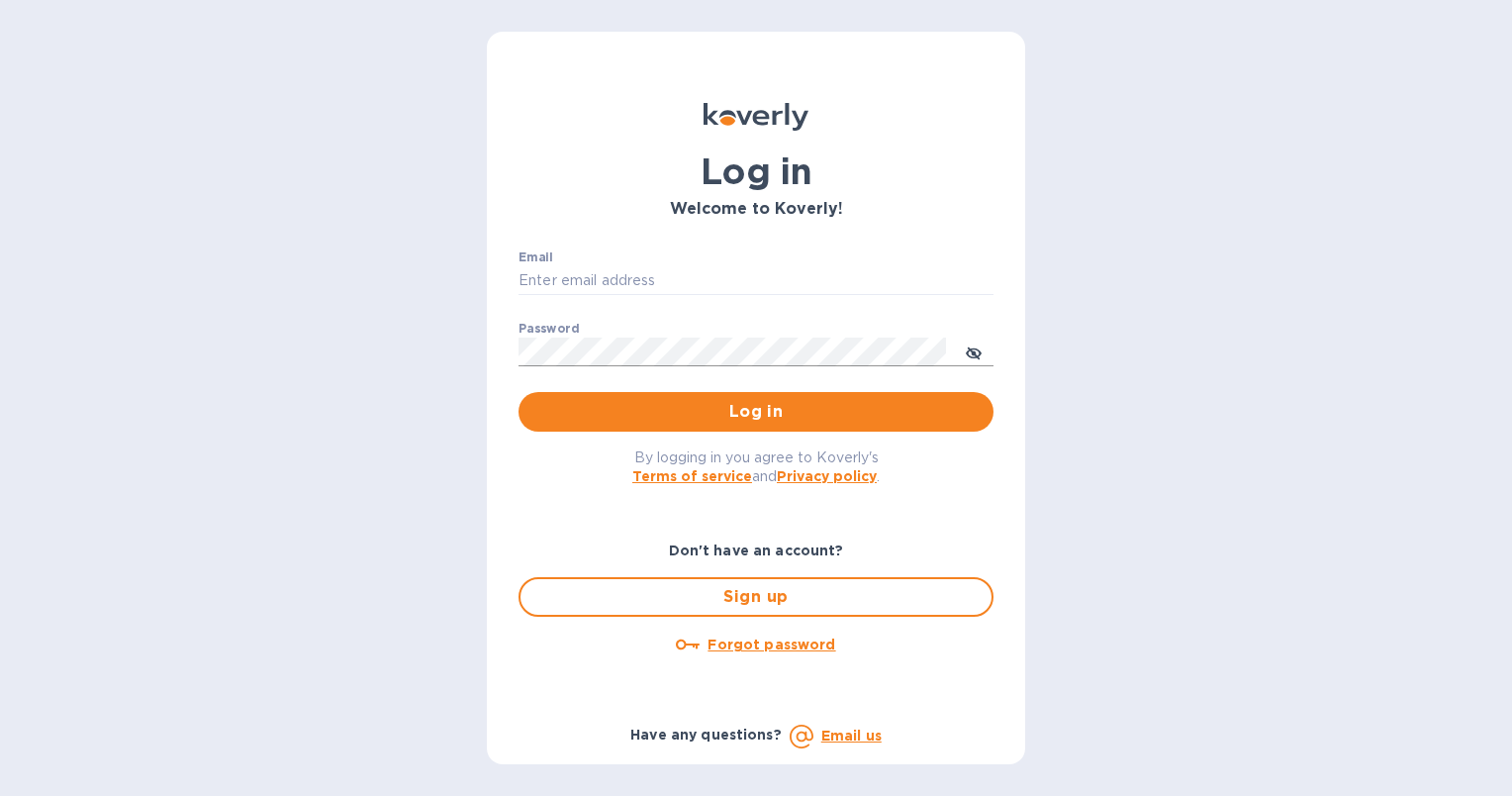 type on "[EMAIL]" 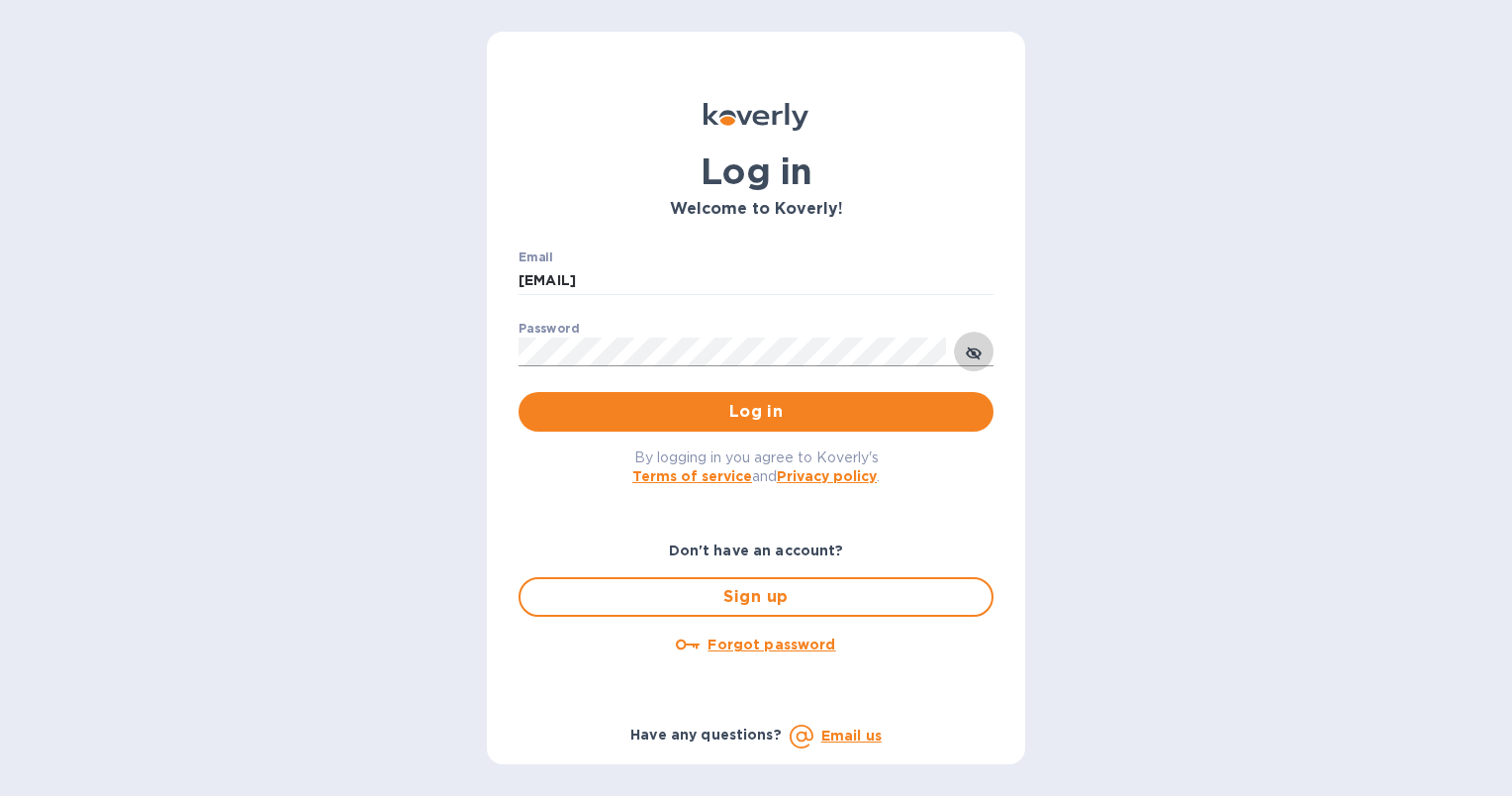 click 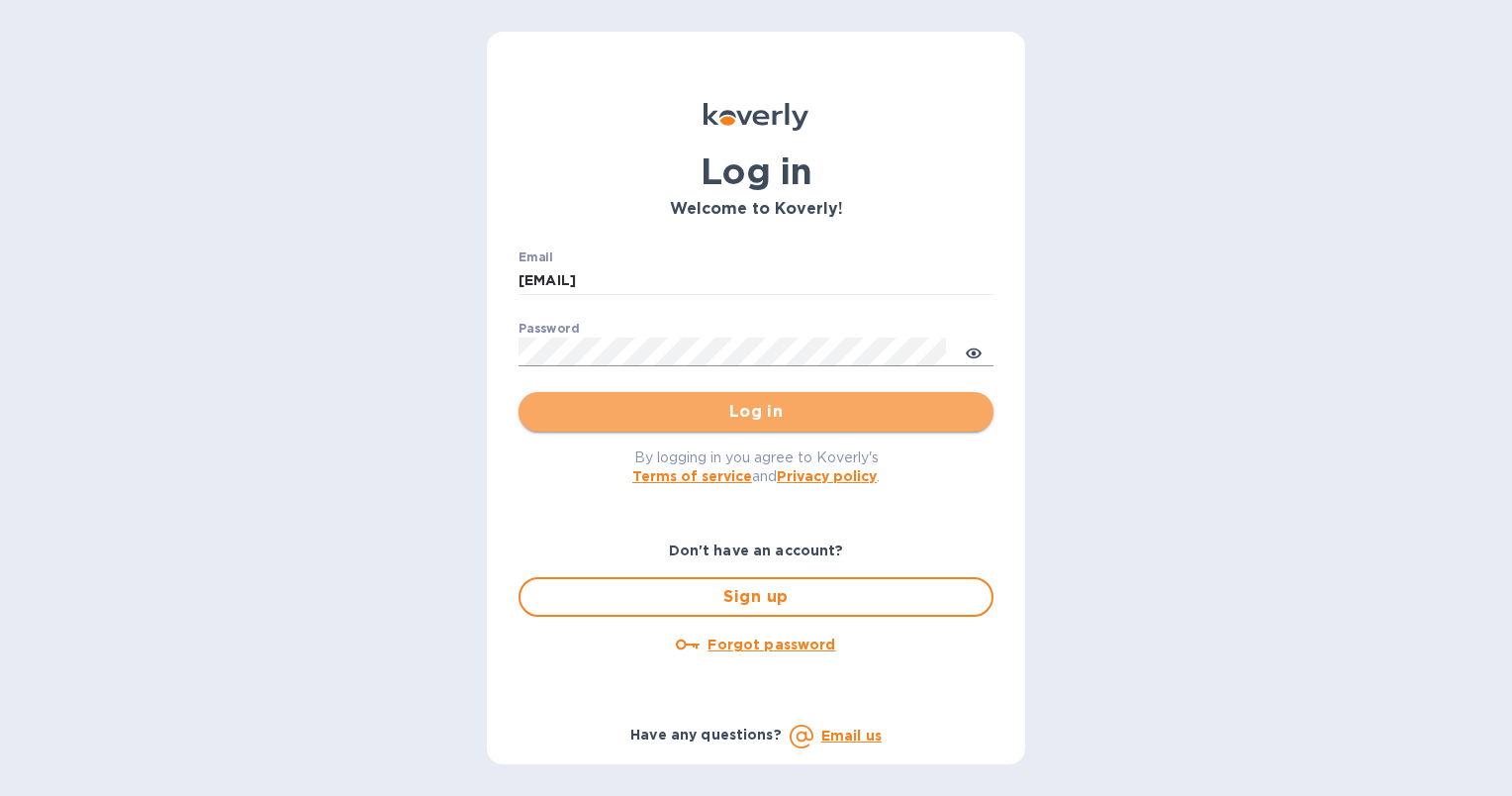 click on "Log in" at bounding box center (756, 412) 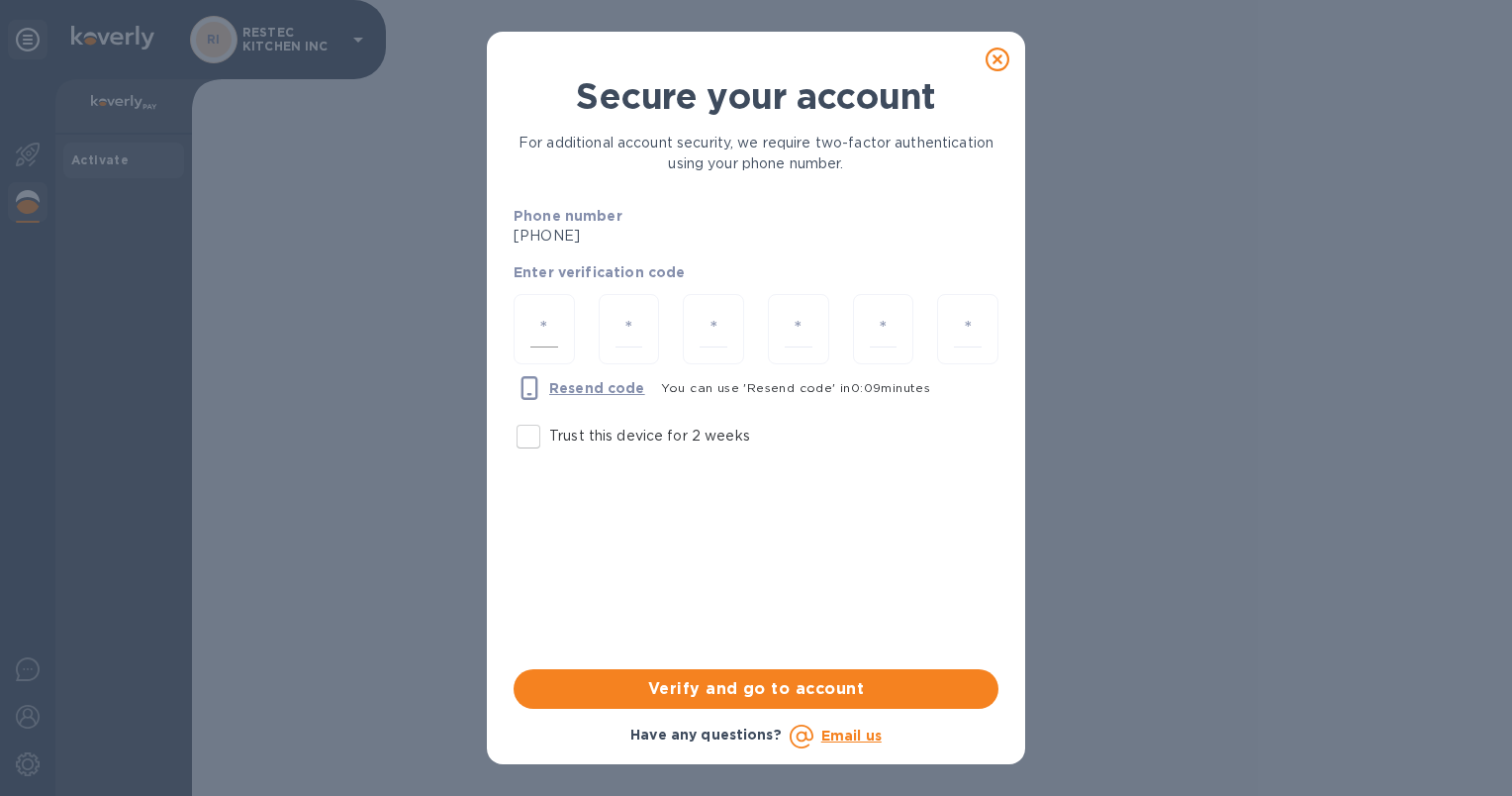 click at bounding box center (544, 329) 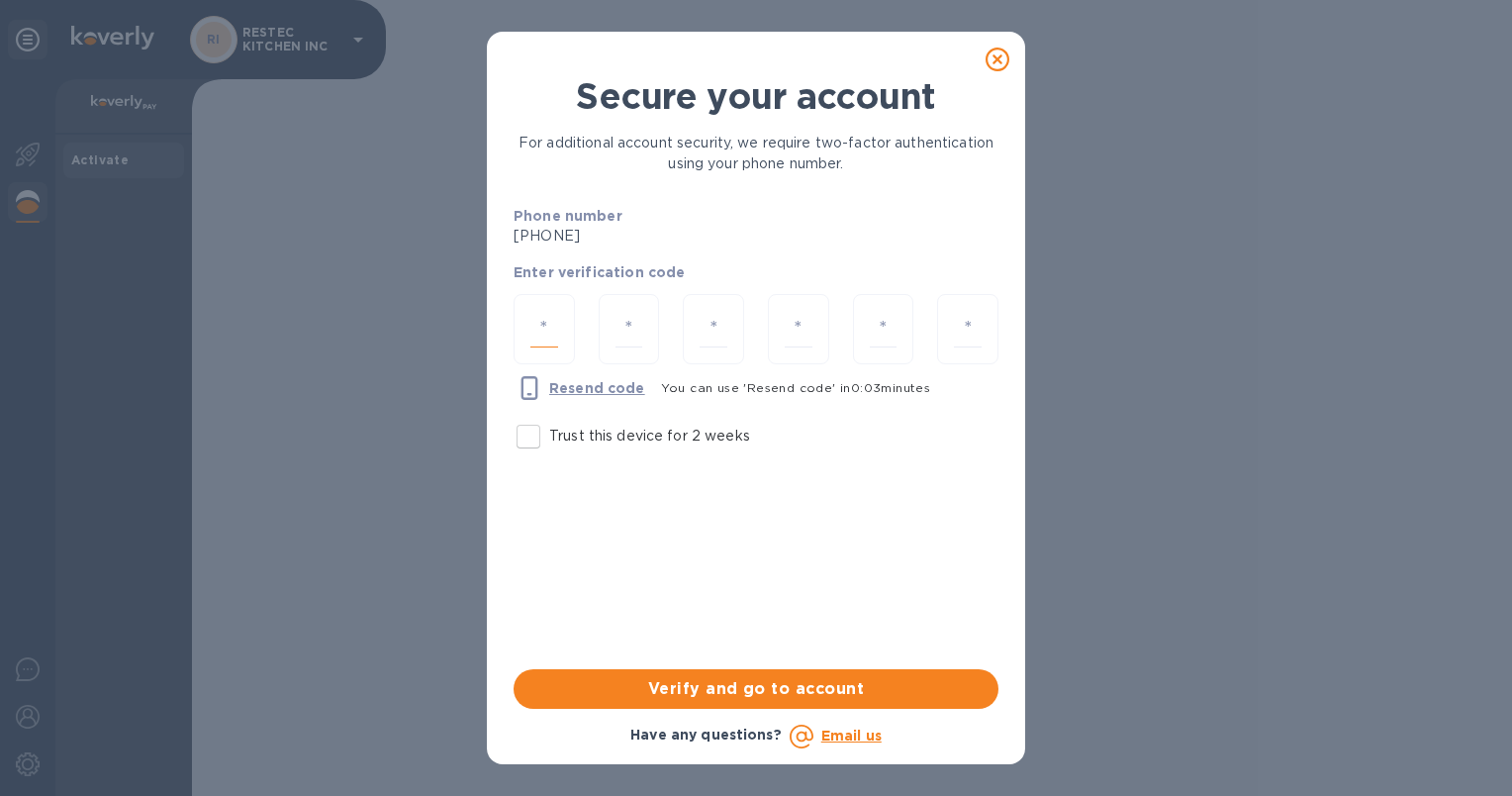 type on "9" 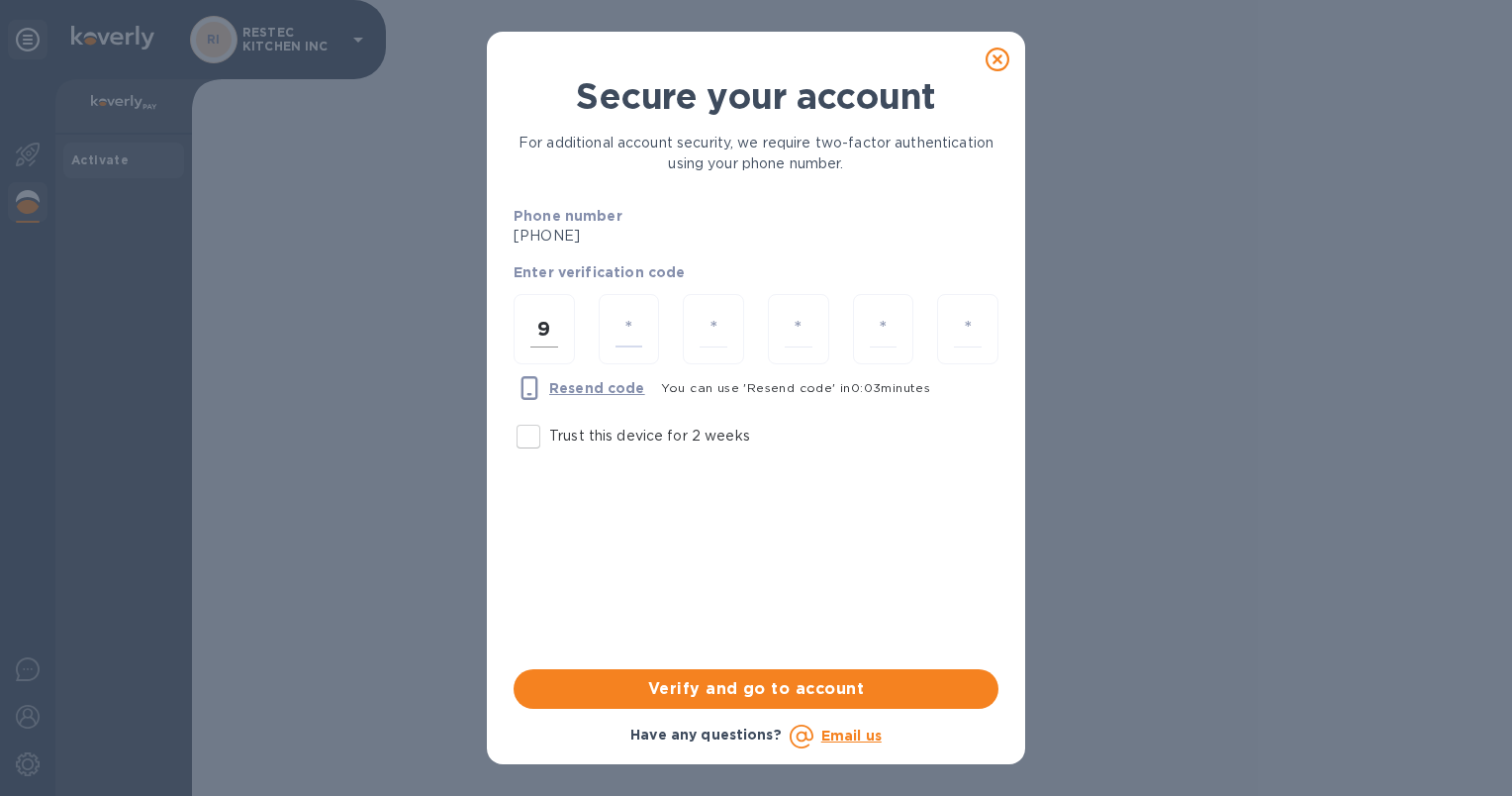 type on "6" 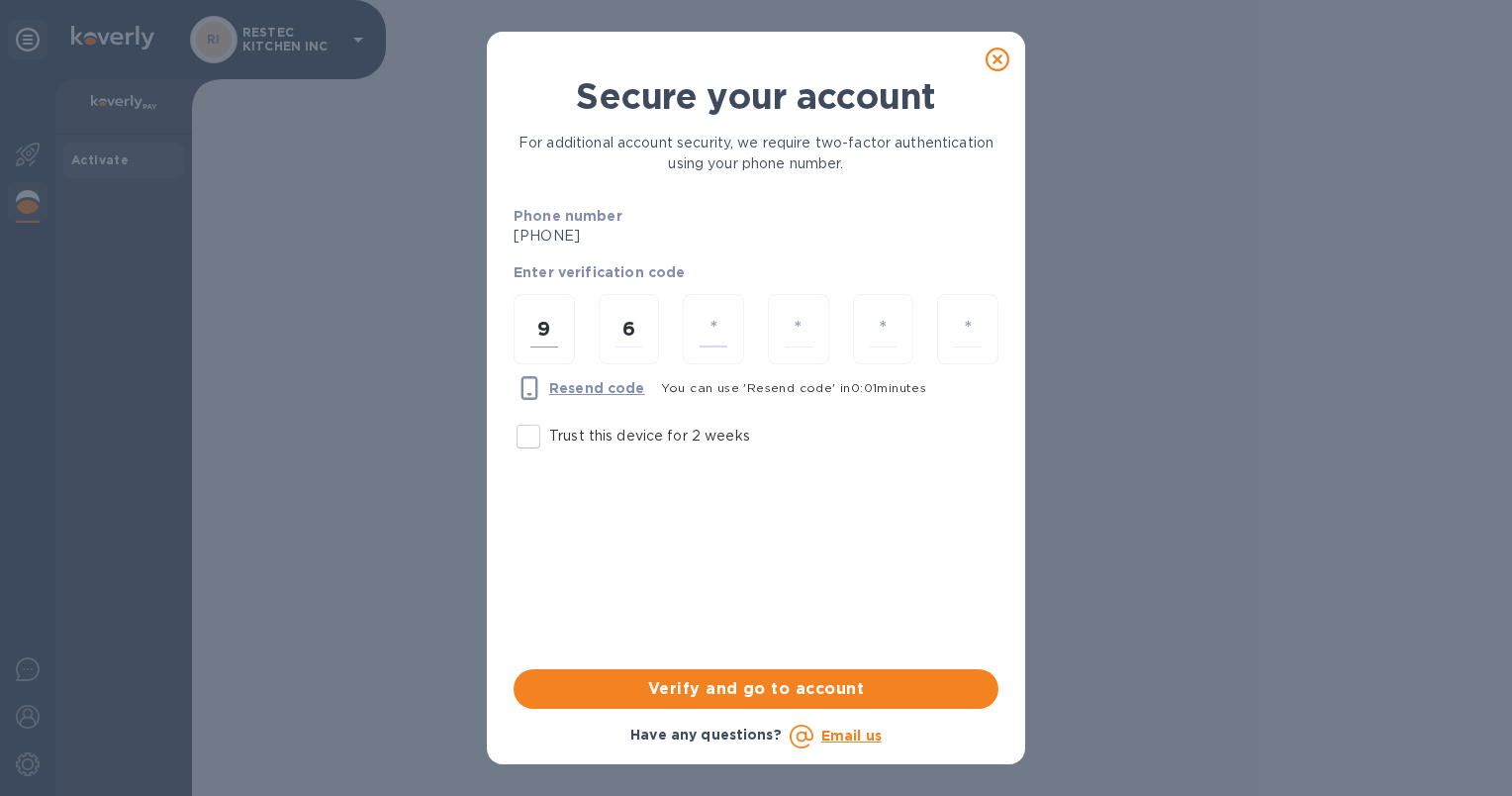 type on "3" 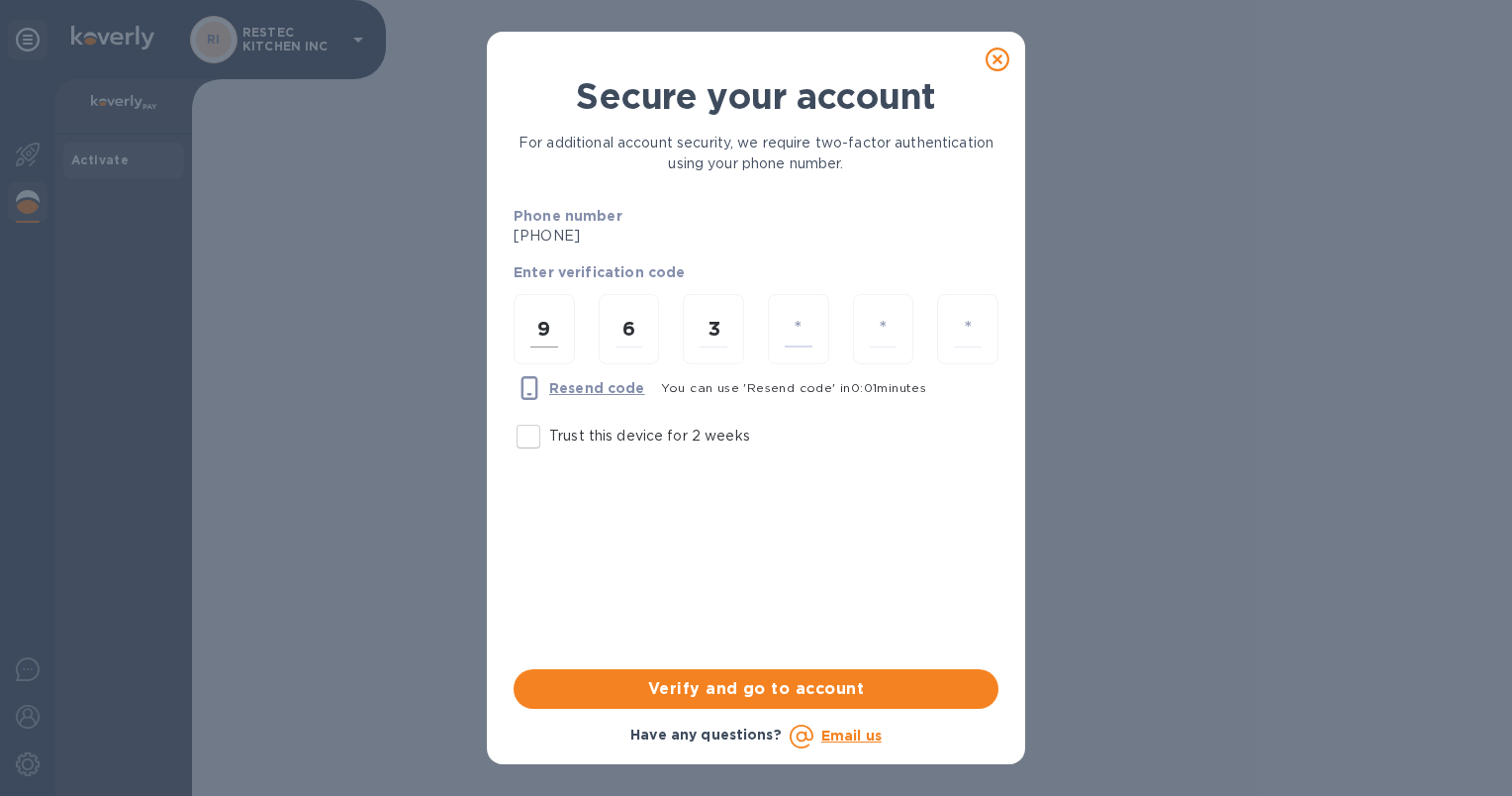 type on "2" 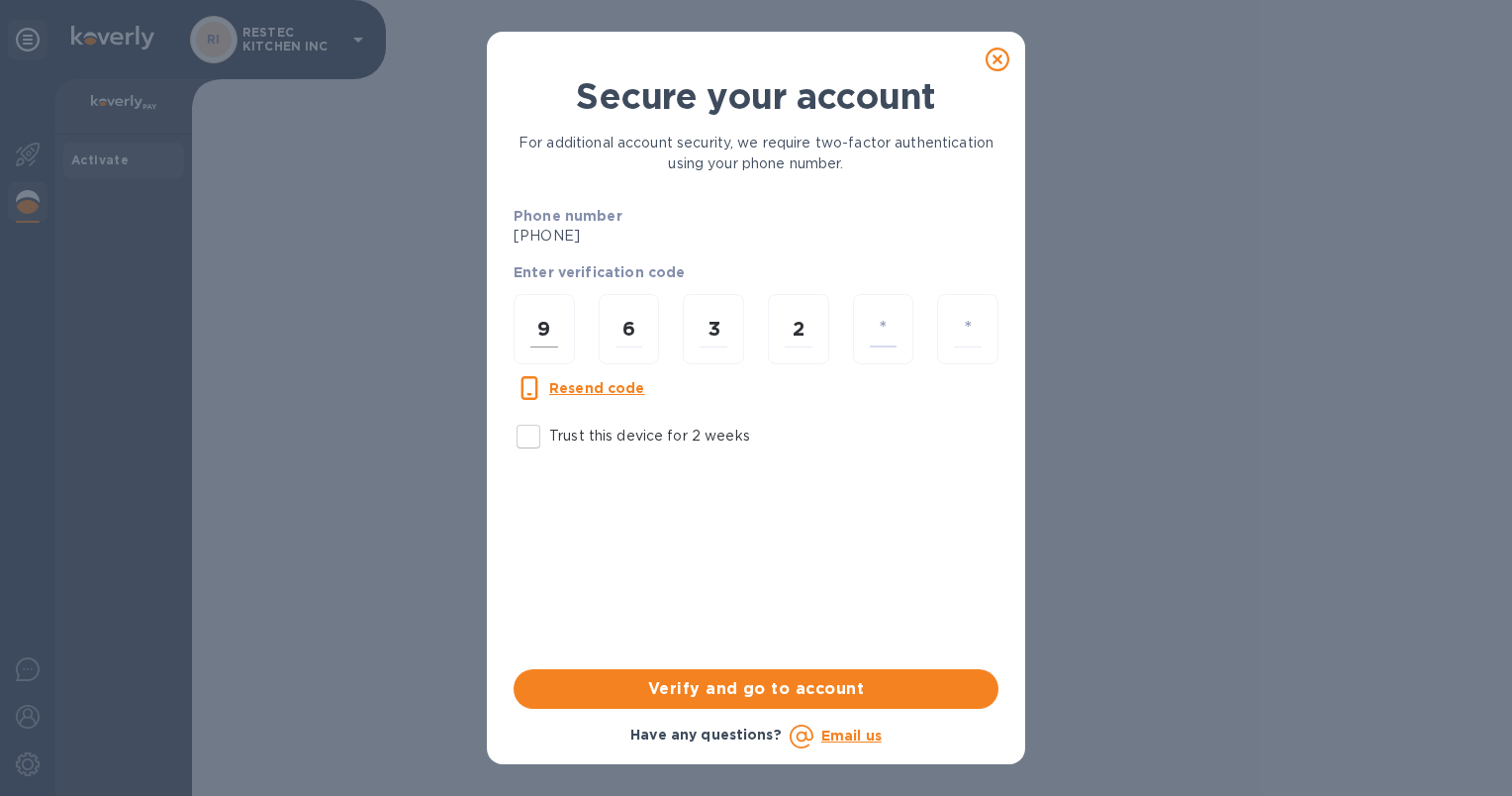 type on "3" 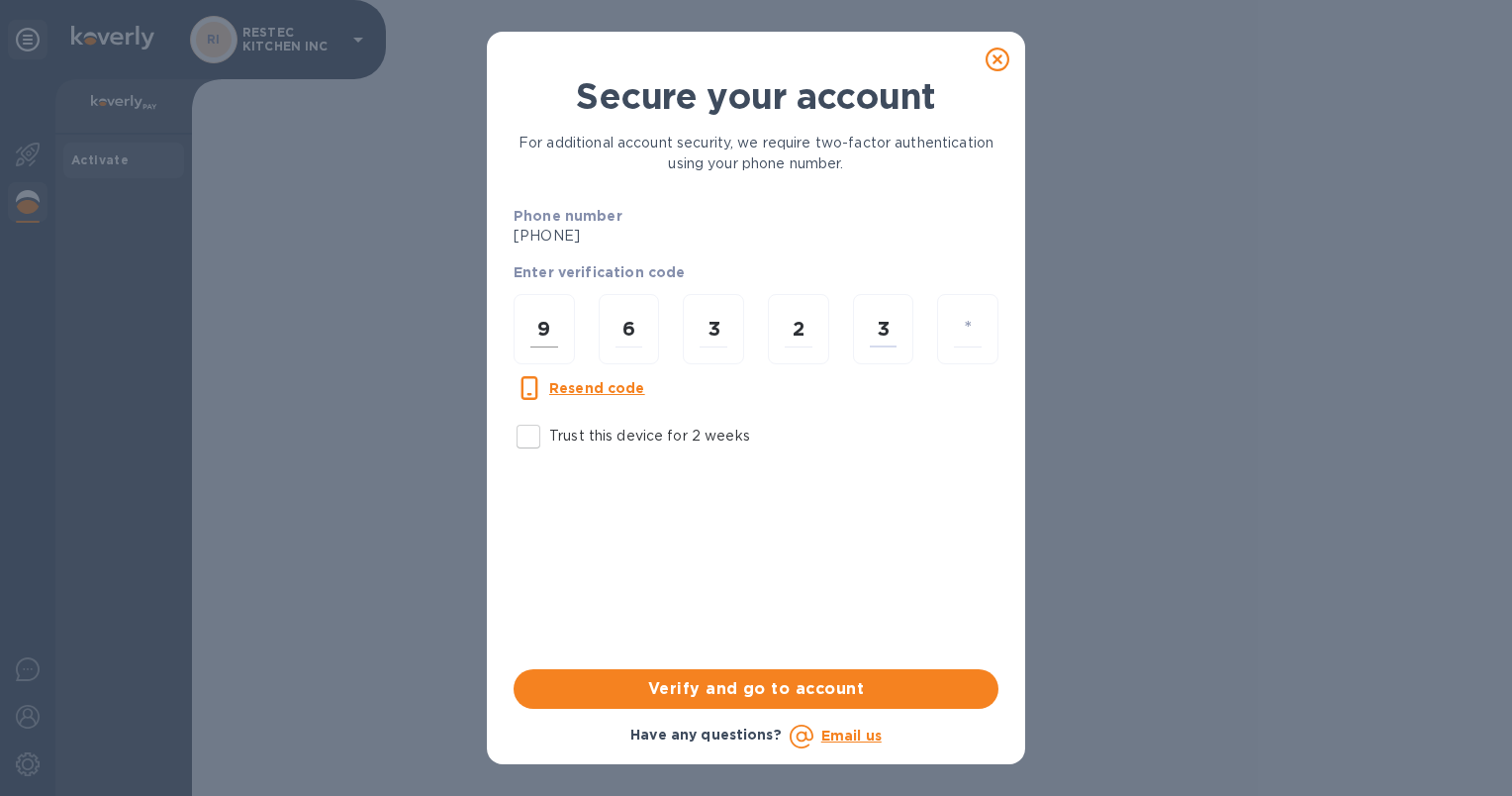type on "5" 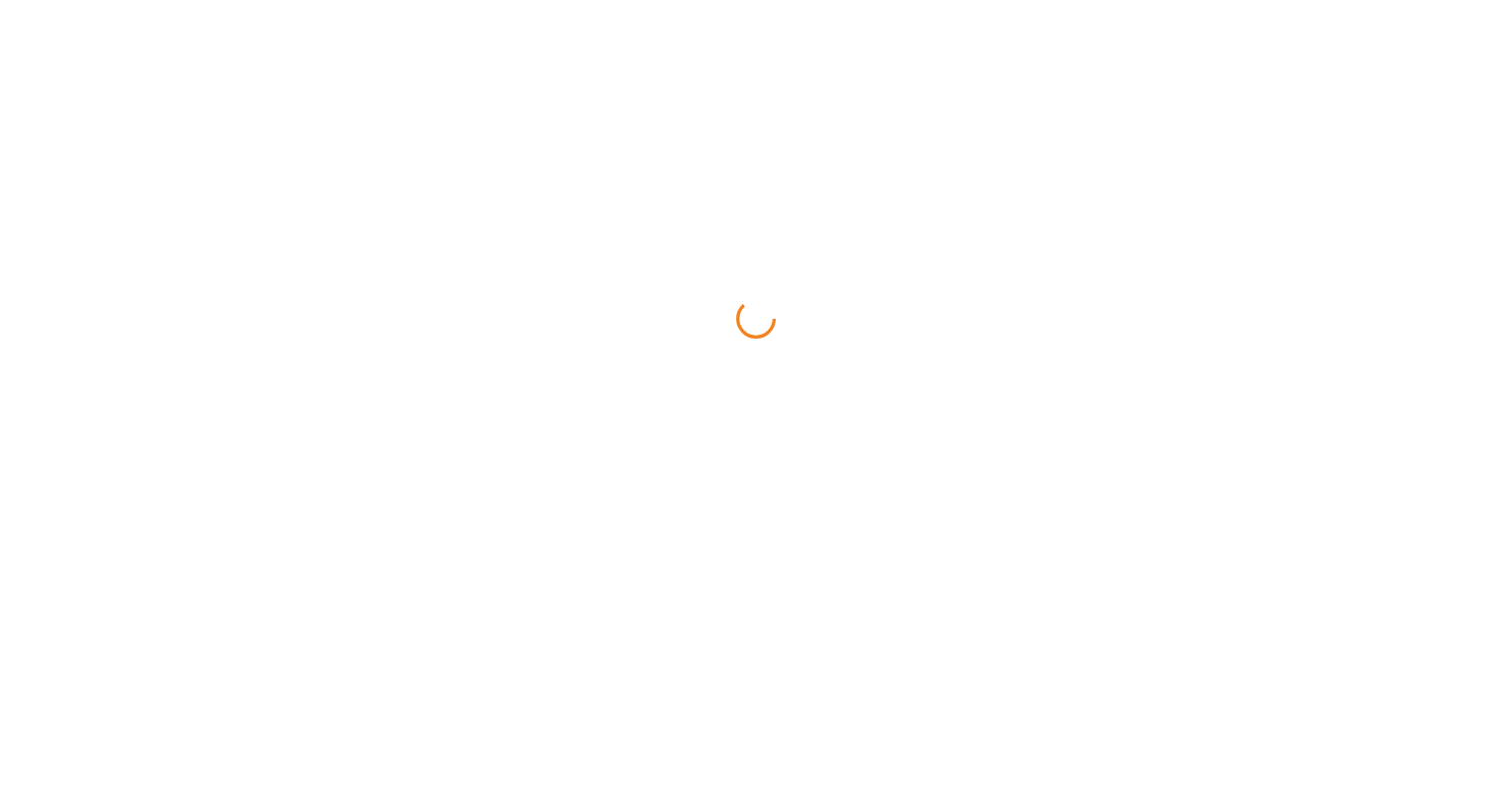 scroll, scrollTop: 0, scrollLeft: 0, axis: both 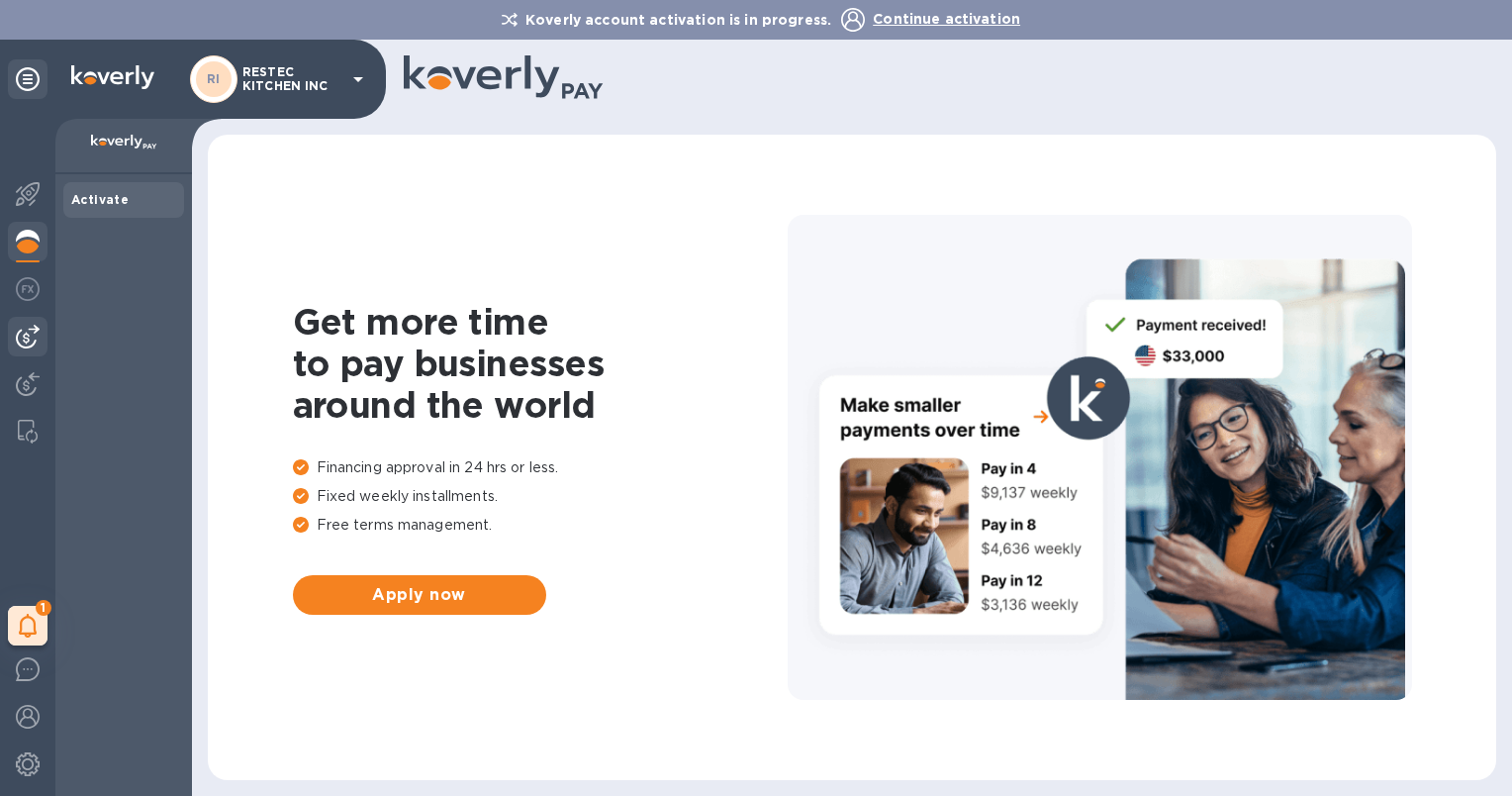 click at bounding box center (28, 337) 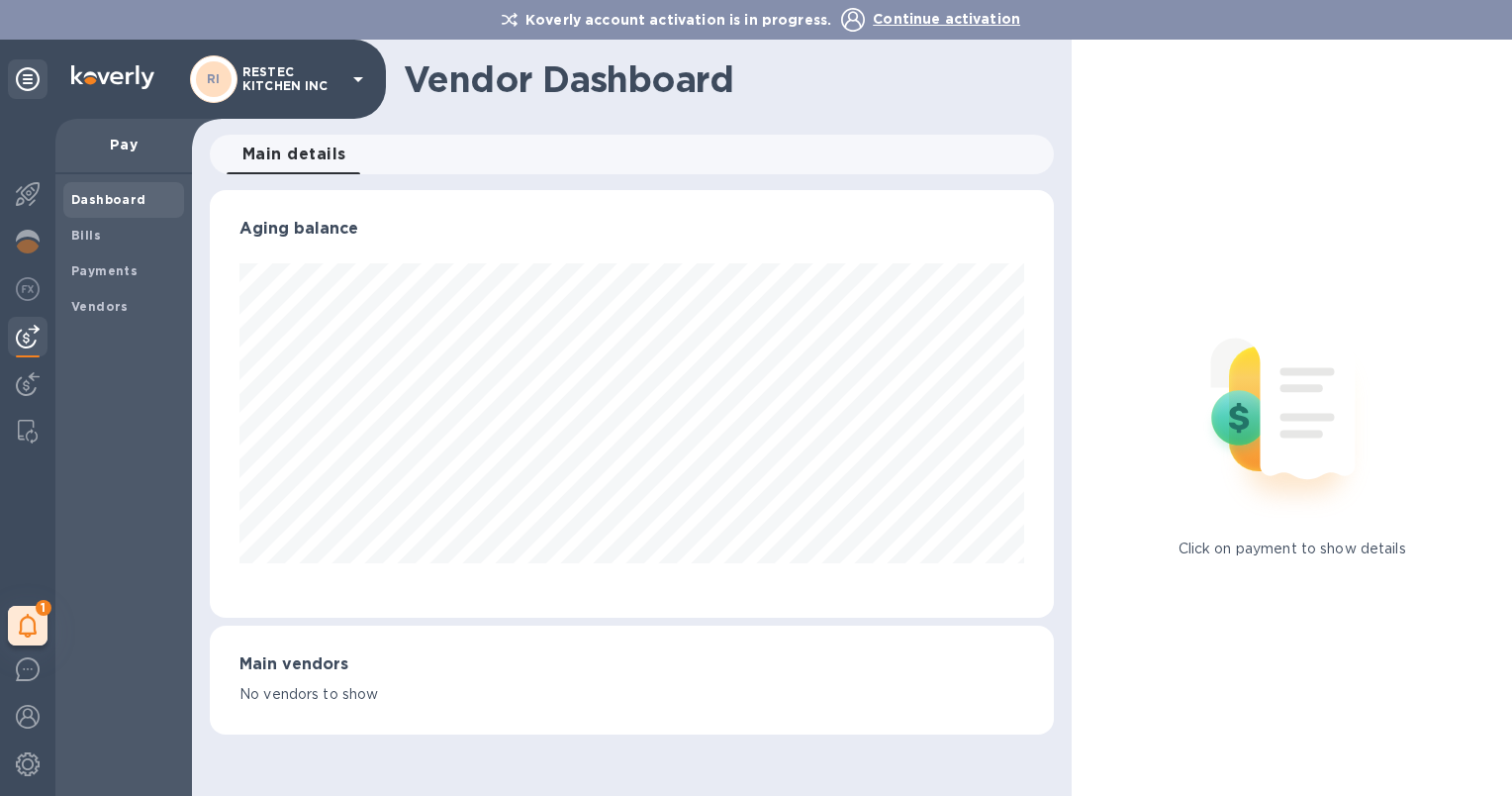 scroll, scrollTop: 989622, scrollLeft: 988684, axis: both 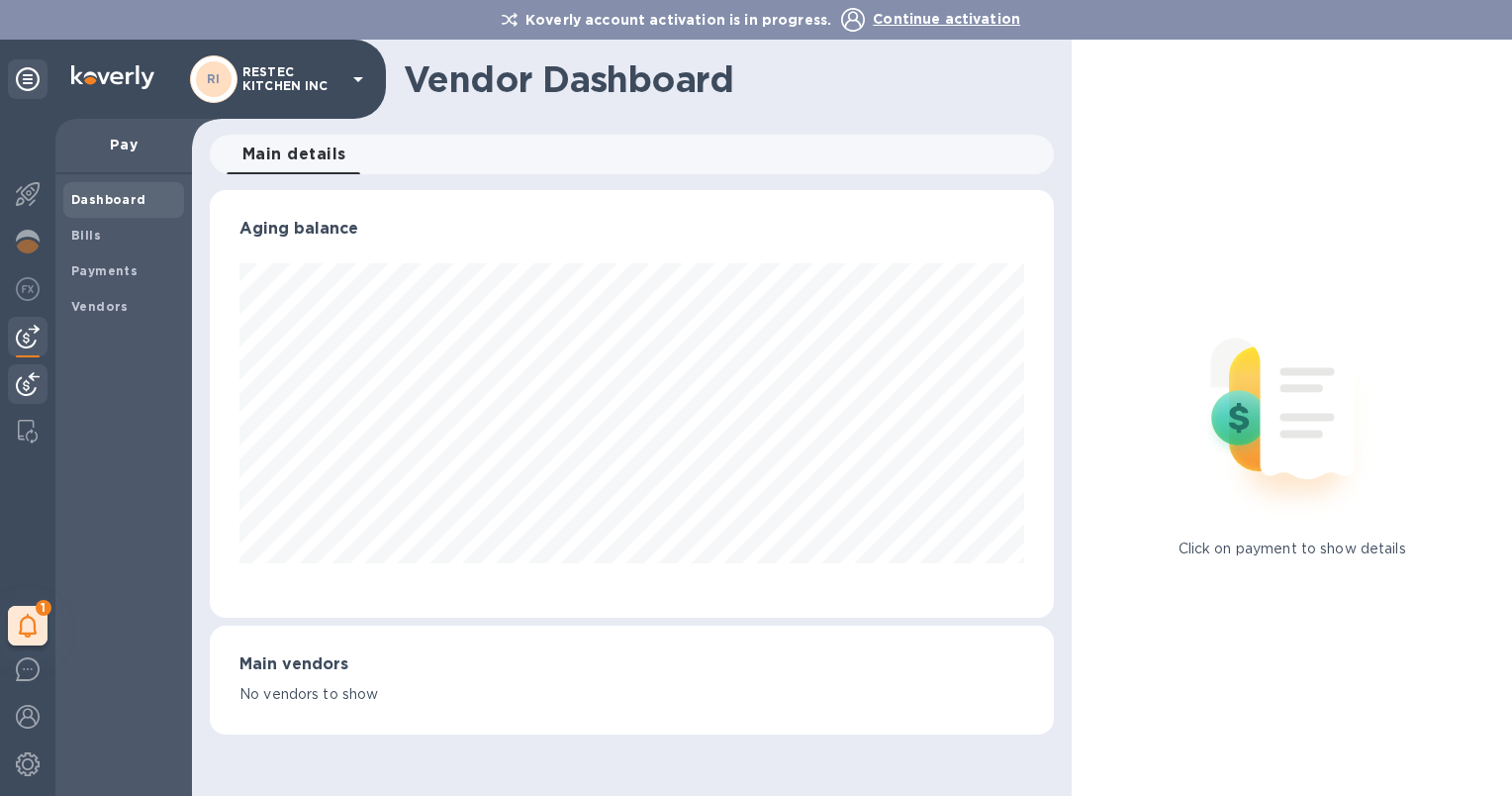 click at bounding box center [28, 386] 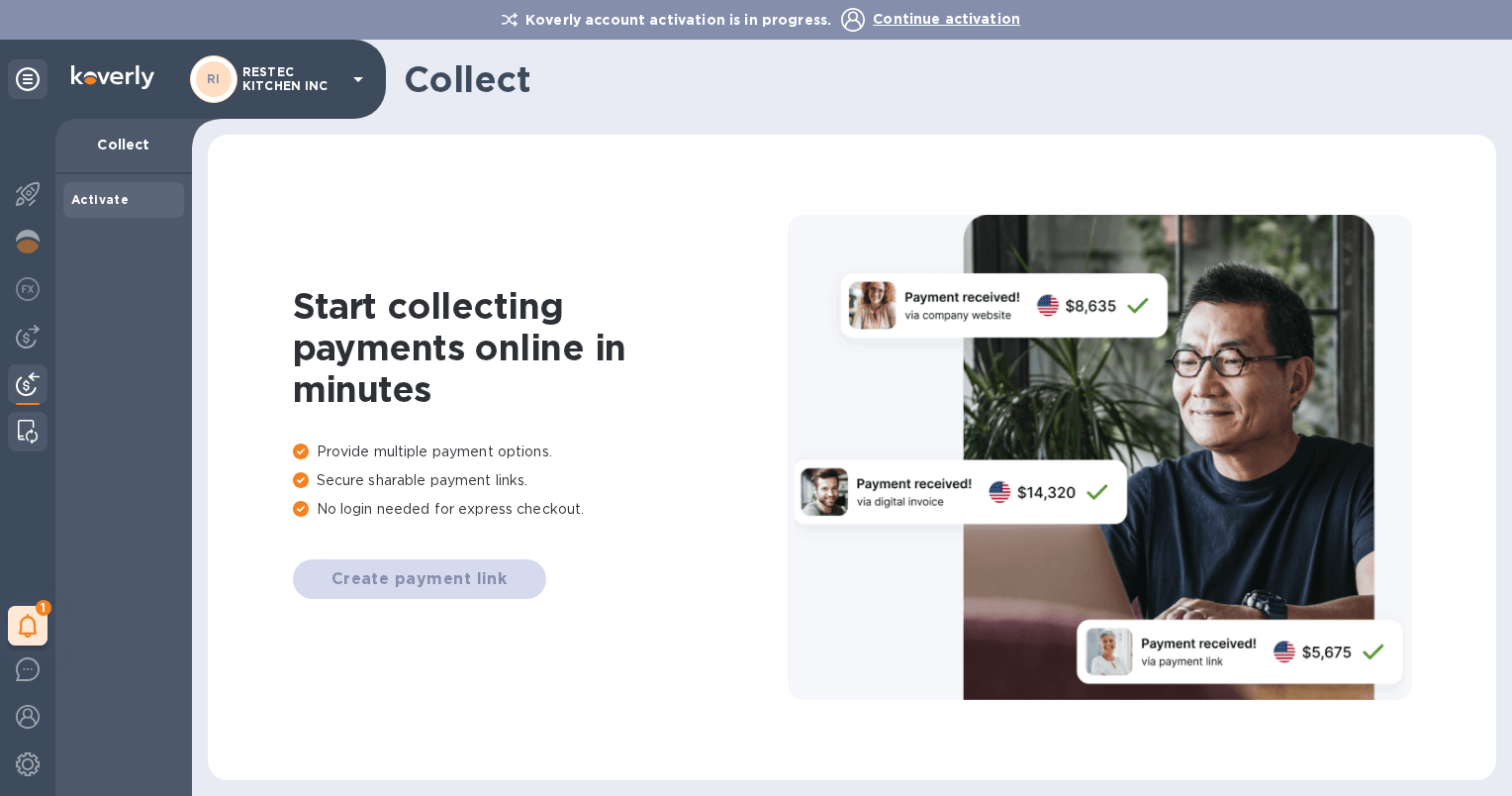 click at bounding box center (28, 432) 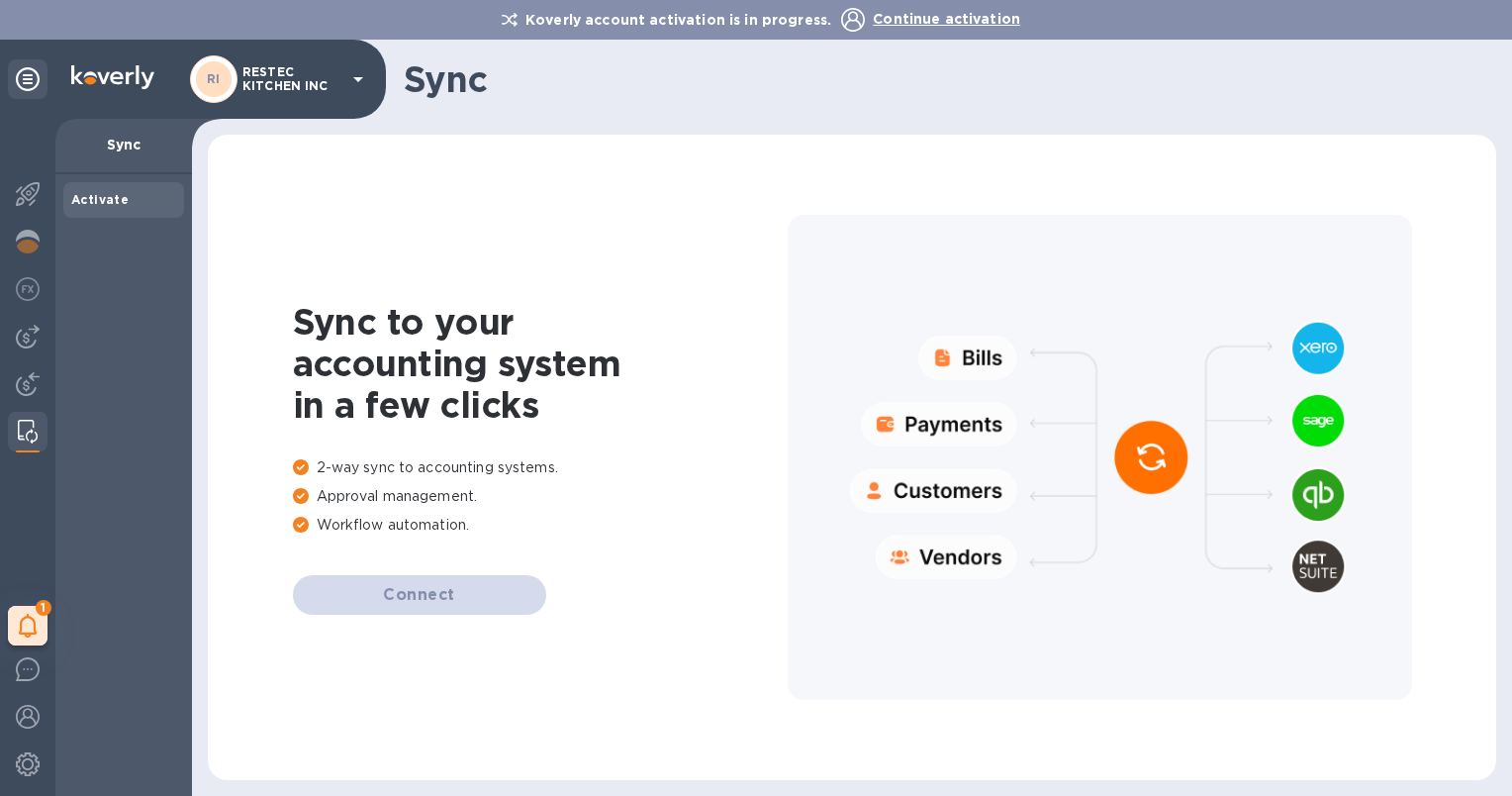 click 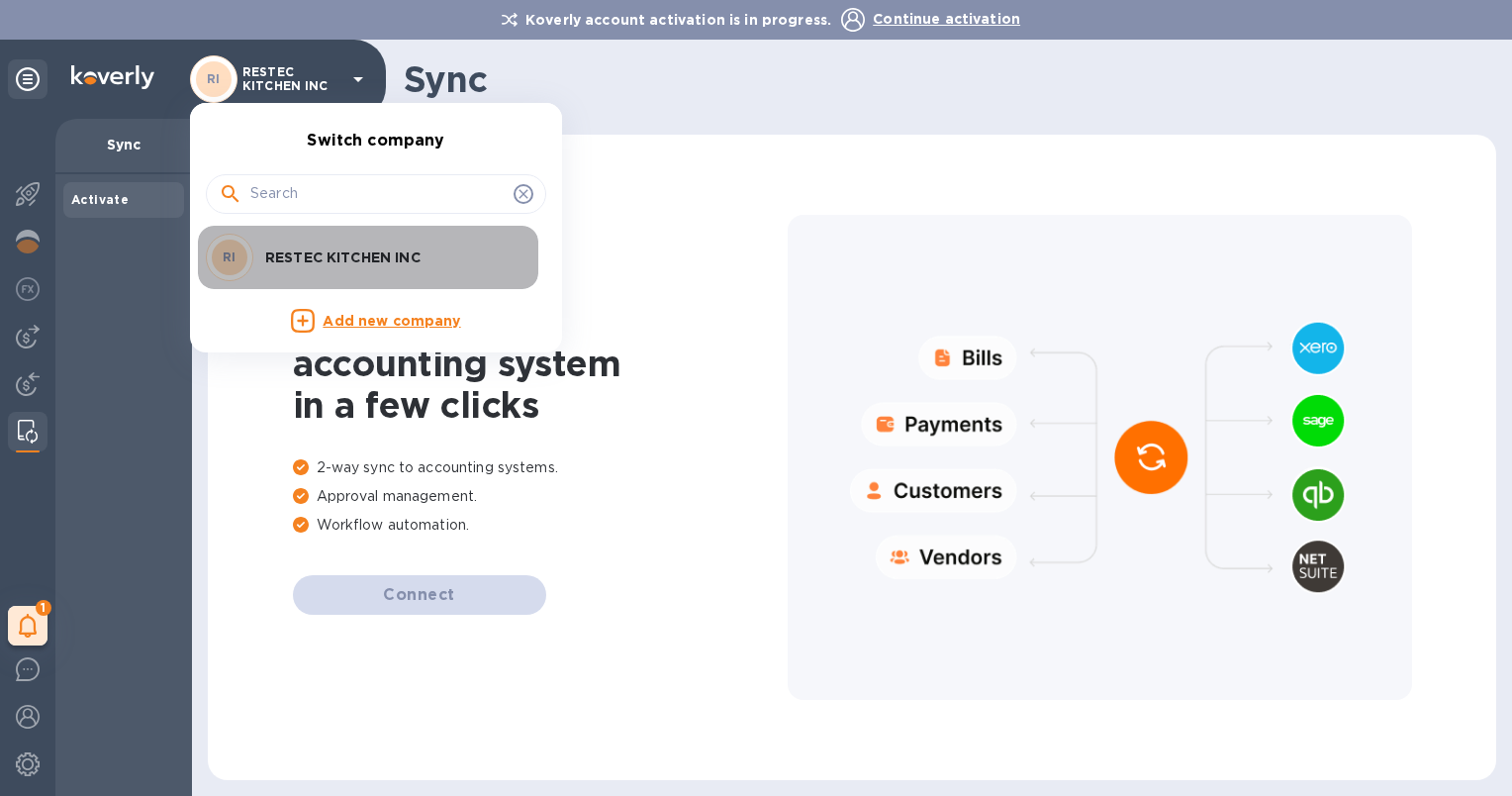 click on "RI RESTEC KITCHEN INC" at bounding box center [360, 257] 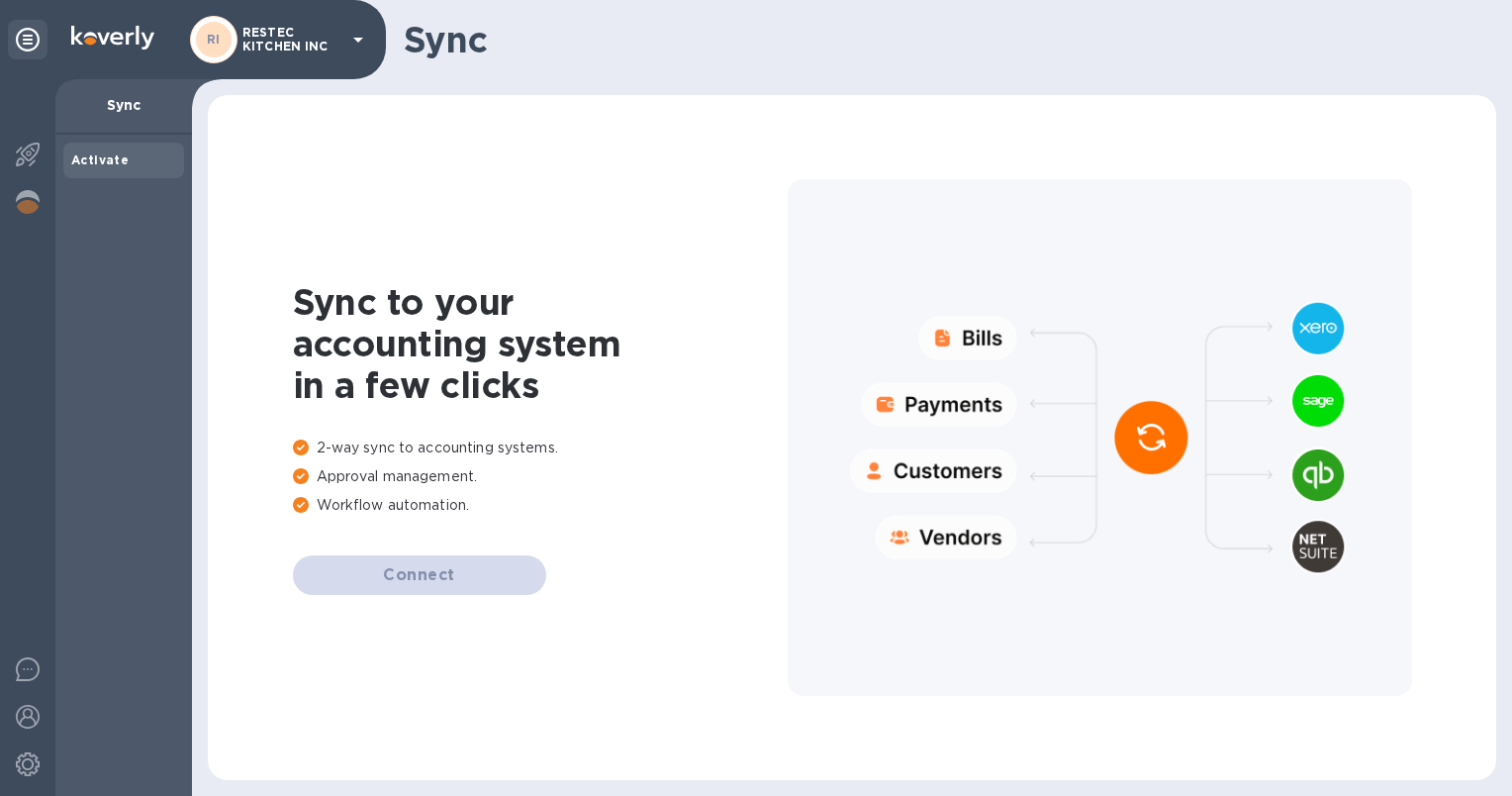 scroll, scrollTop: 0, scrollLeft: 0, axis: both 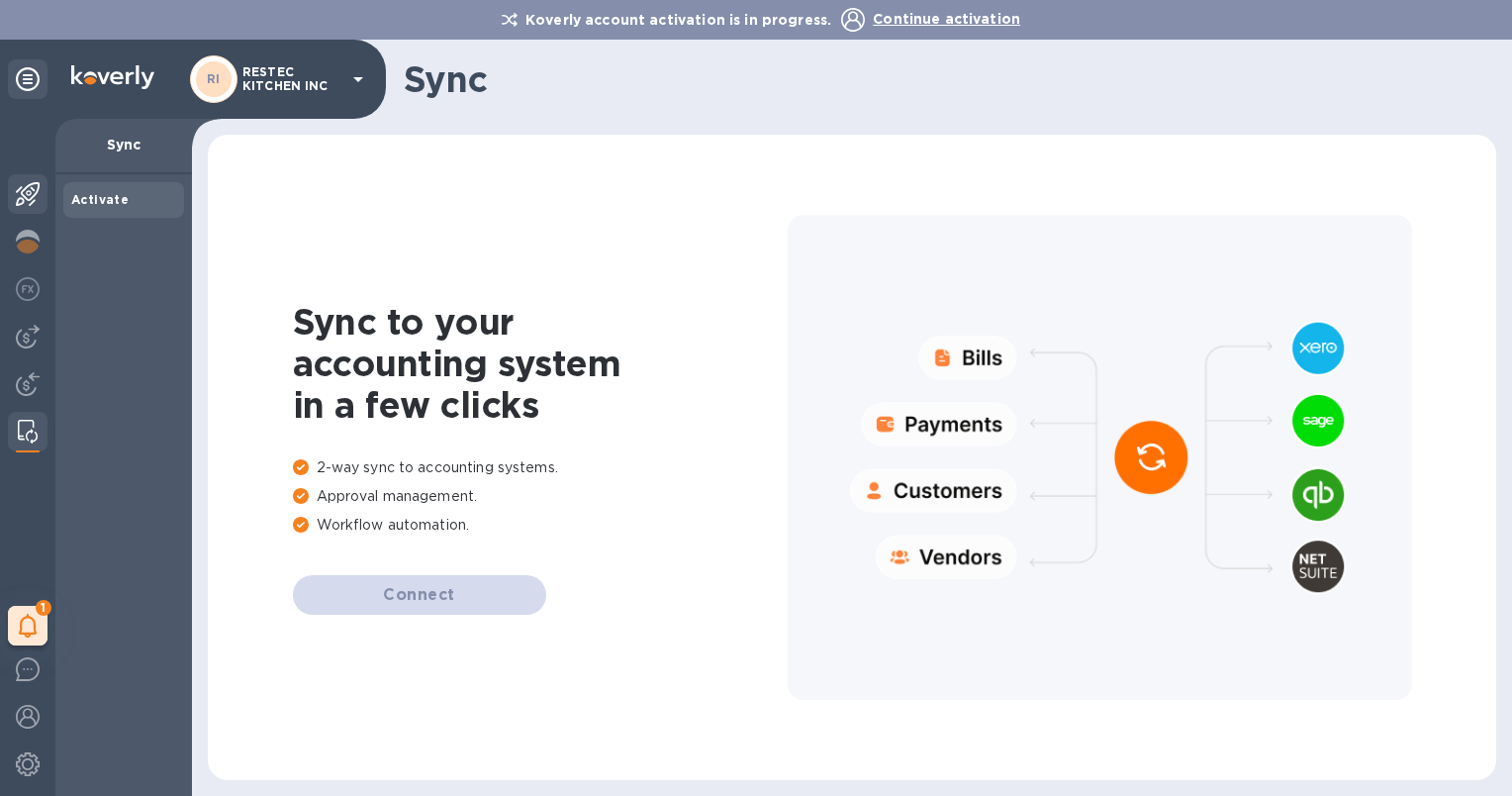 click at bounding box center [28, 194] 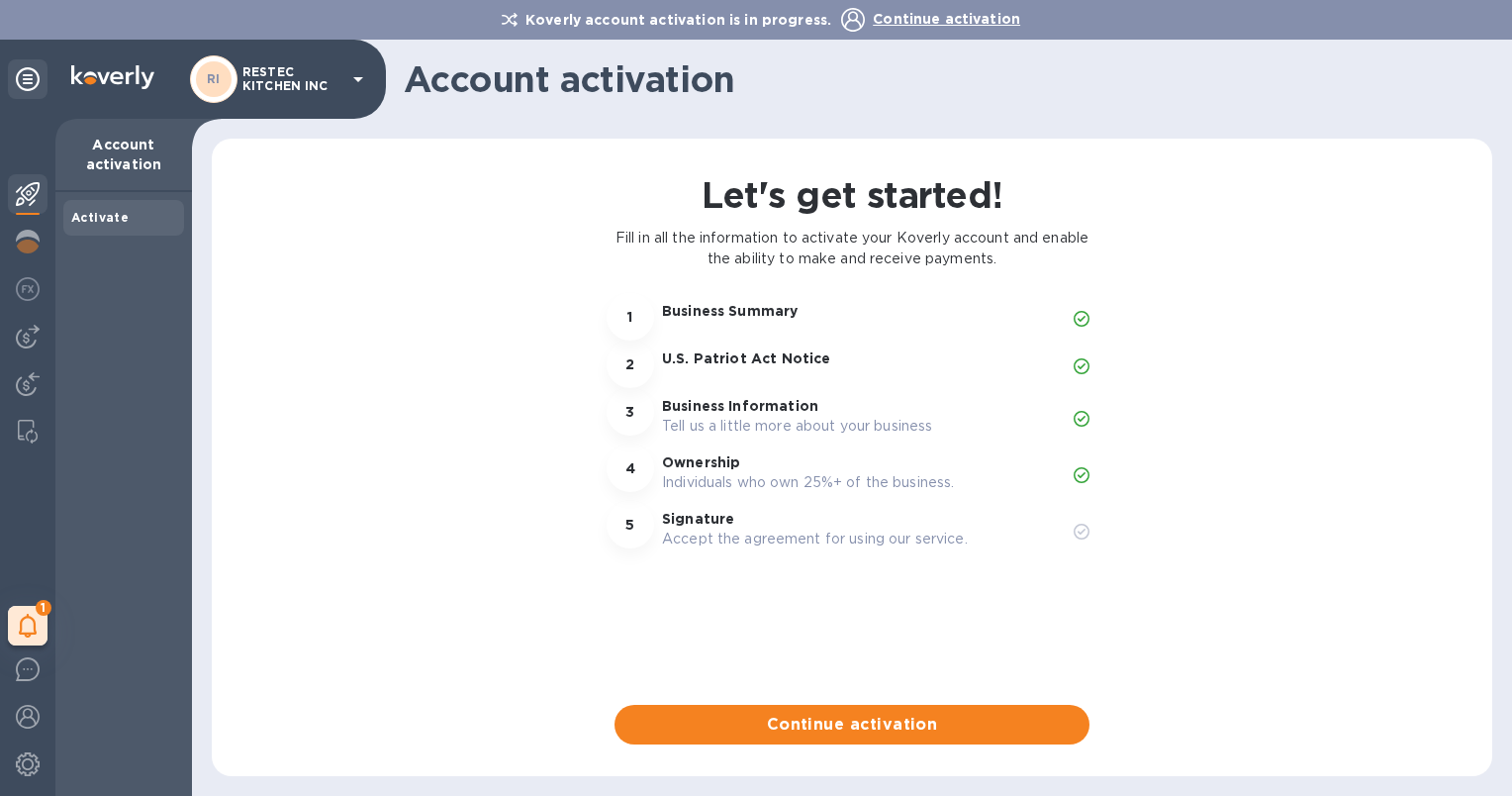 click on "Activate" at bounding box center (100, 217) 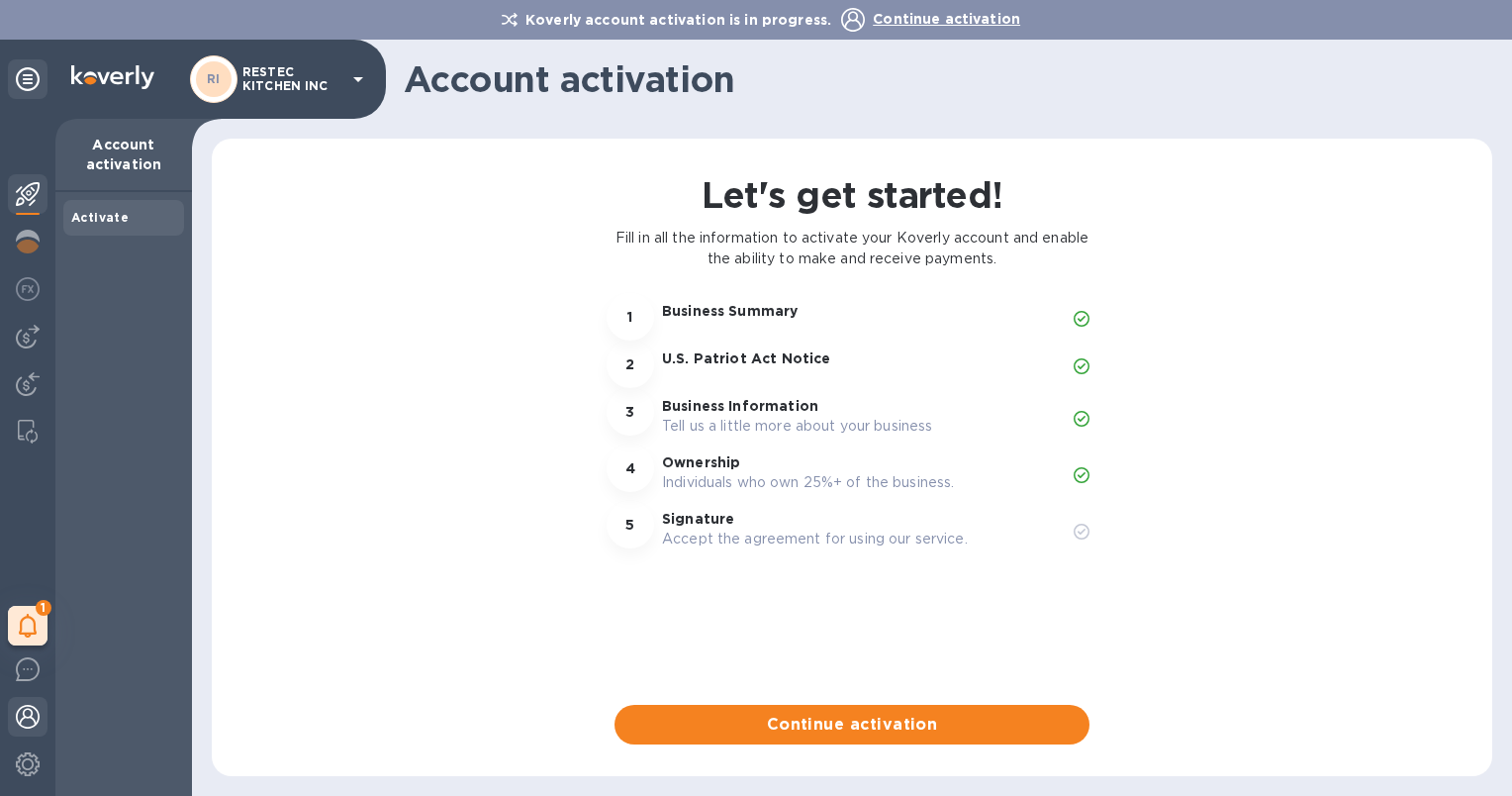 click at bounding box center (28, 717) 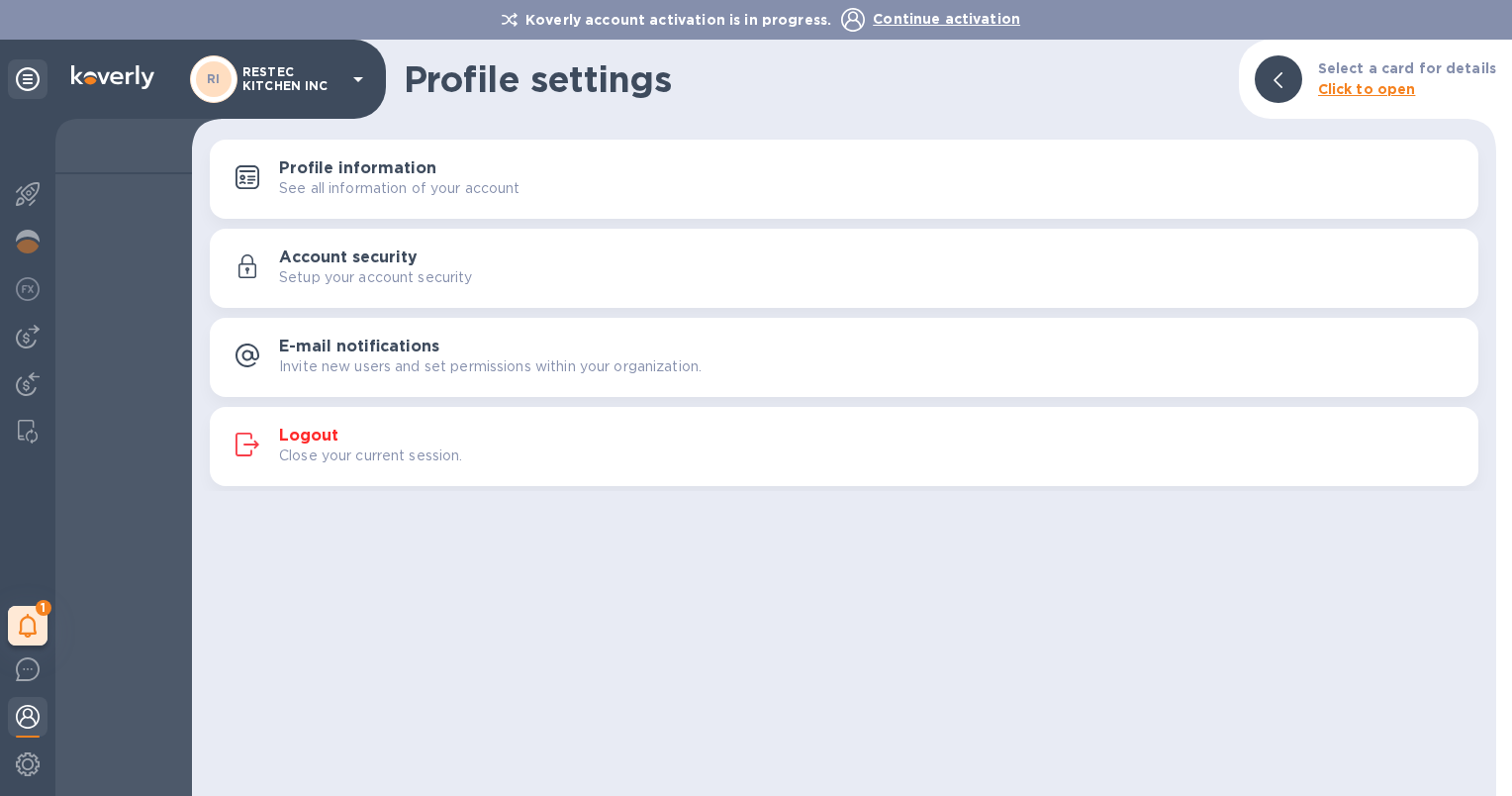 click 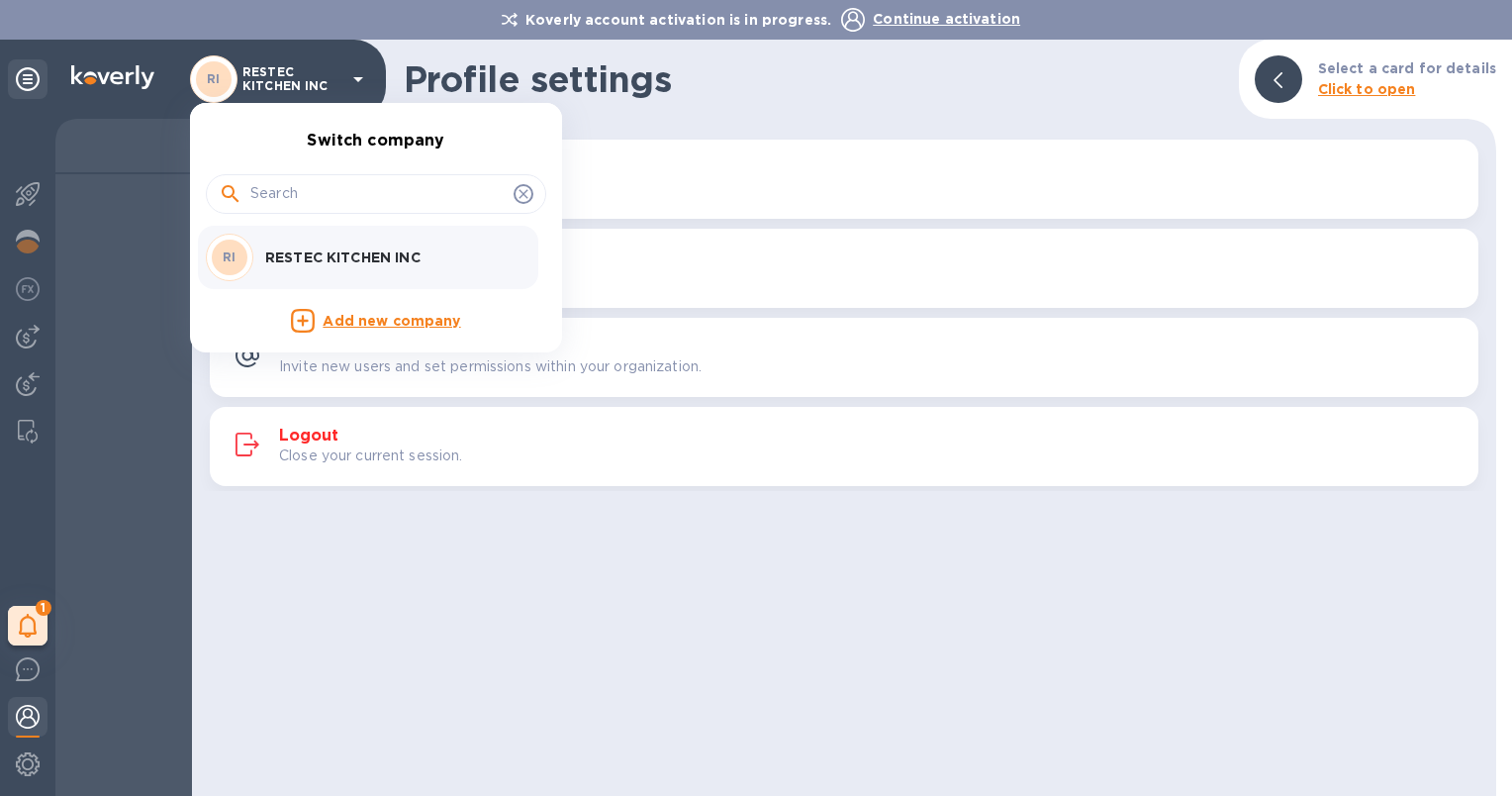 click at bounding box center [756, 398] 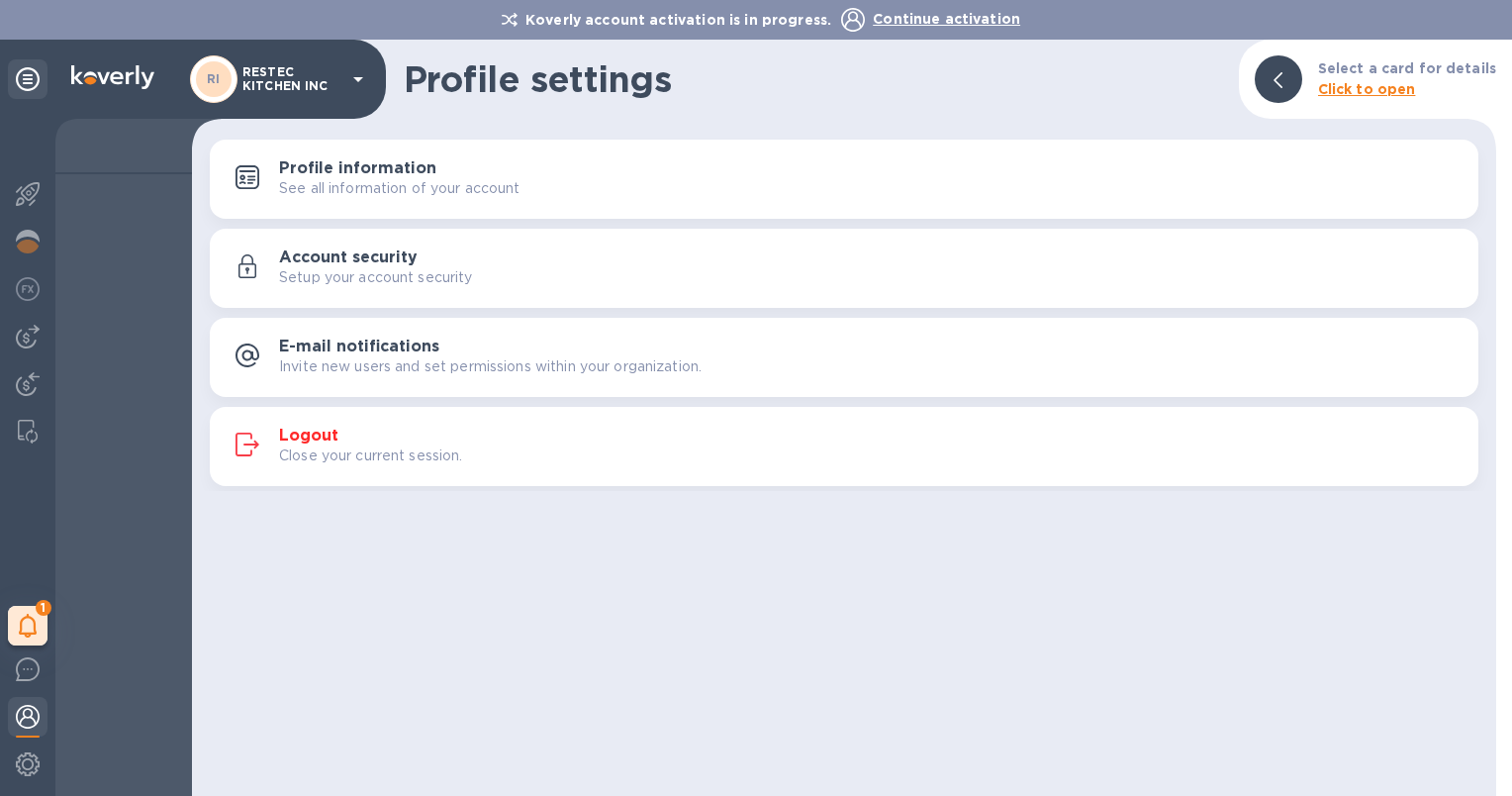 click on "Profile settings Select a card for details Click to open Profile information See all information of your account Account security Setup your account security E-mail notifications Invite new users and set permissions within your organization. Logout Close your current session." at bounding box center [844, 418] 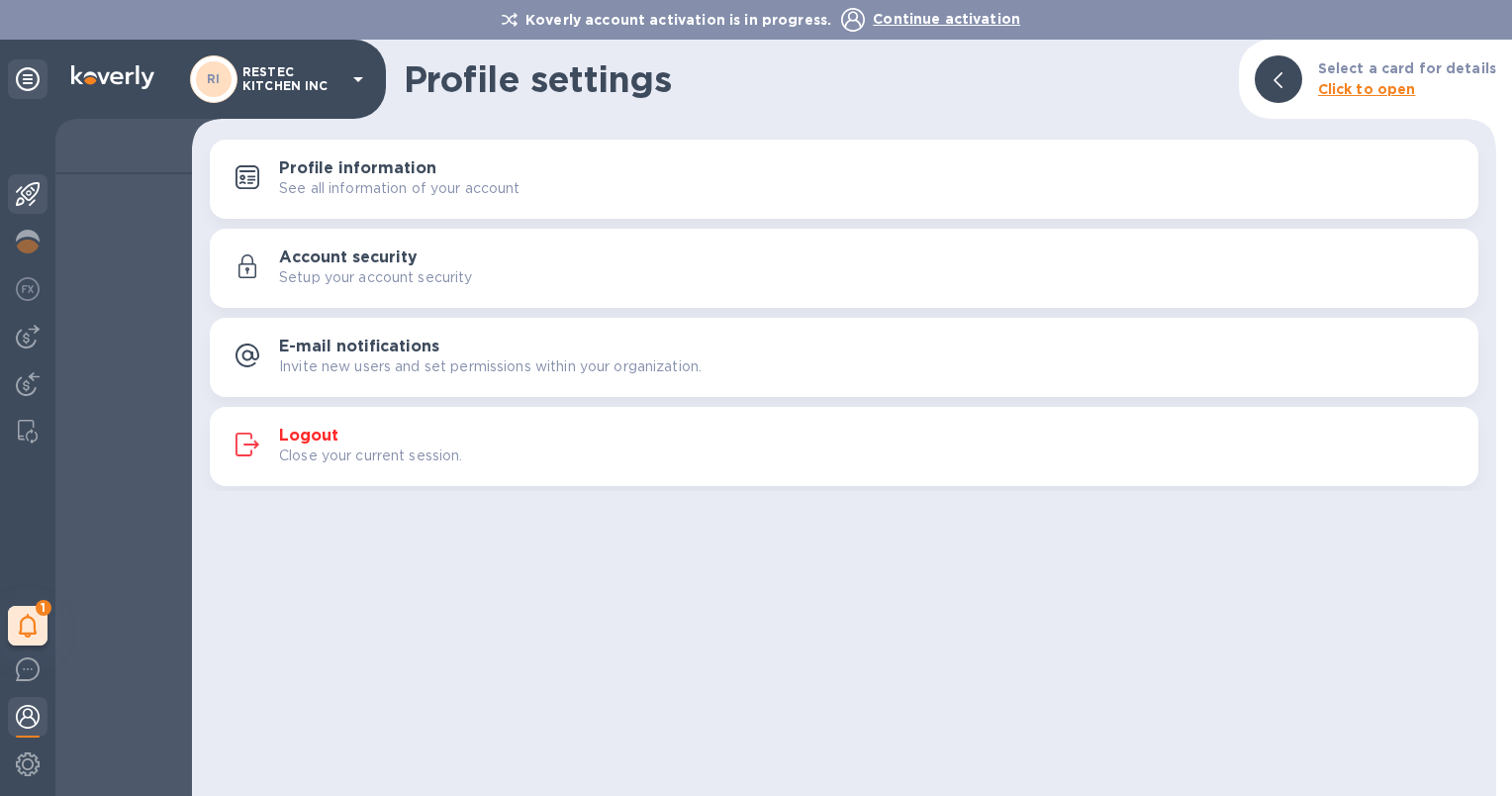 click at bounding box center [28, 196] 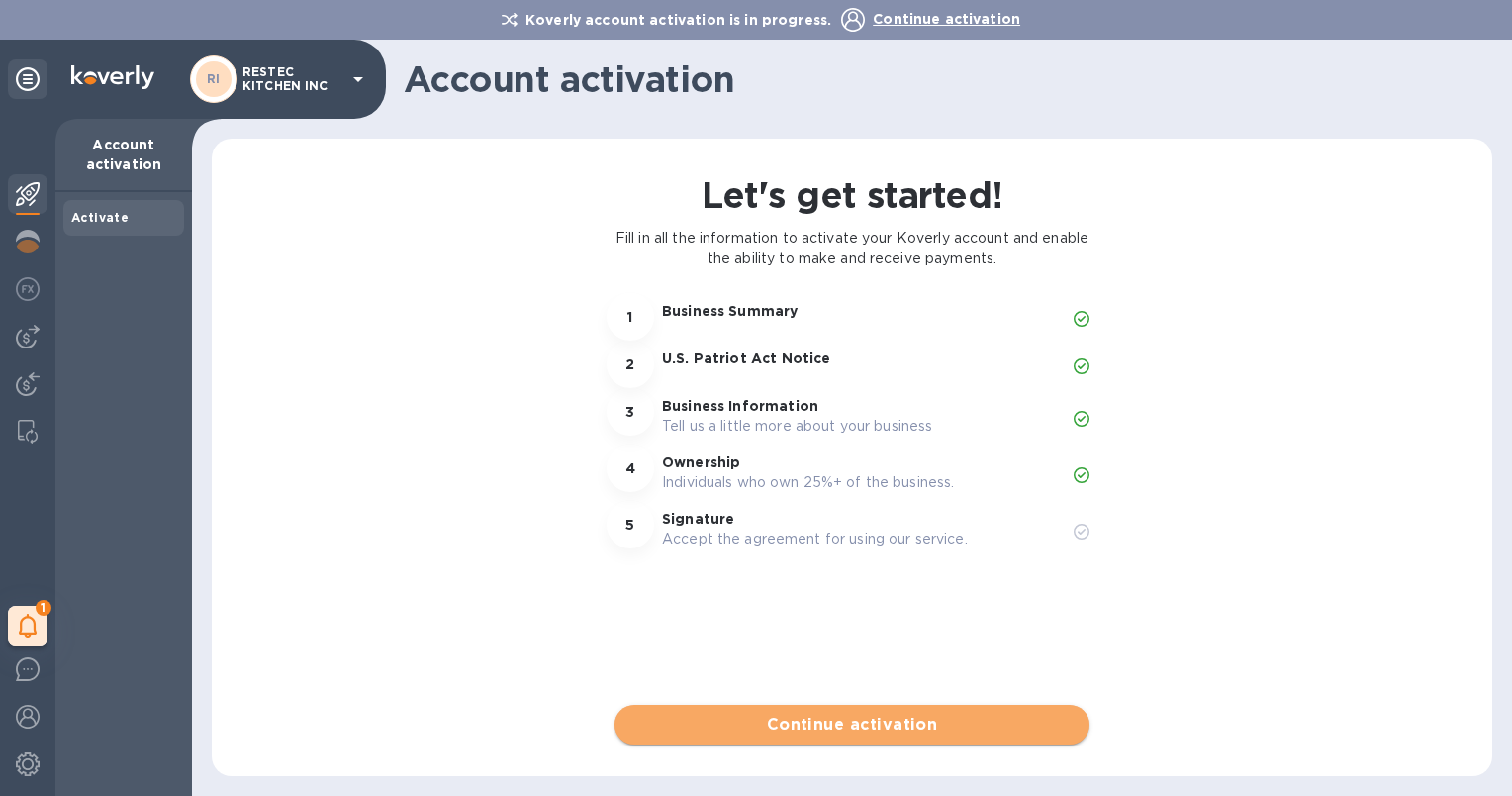 click on "Continue activation" at bounding box center [852, 725] 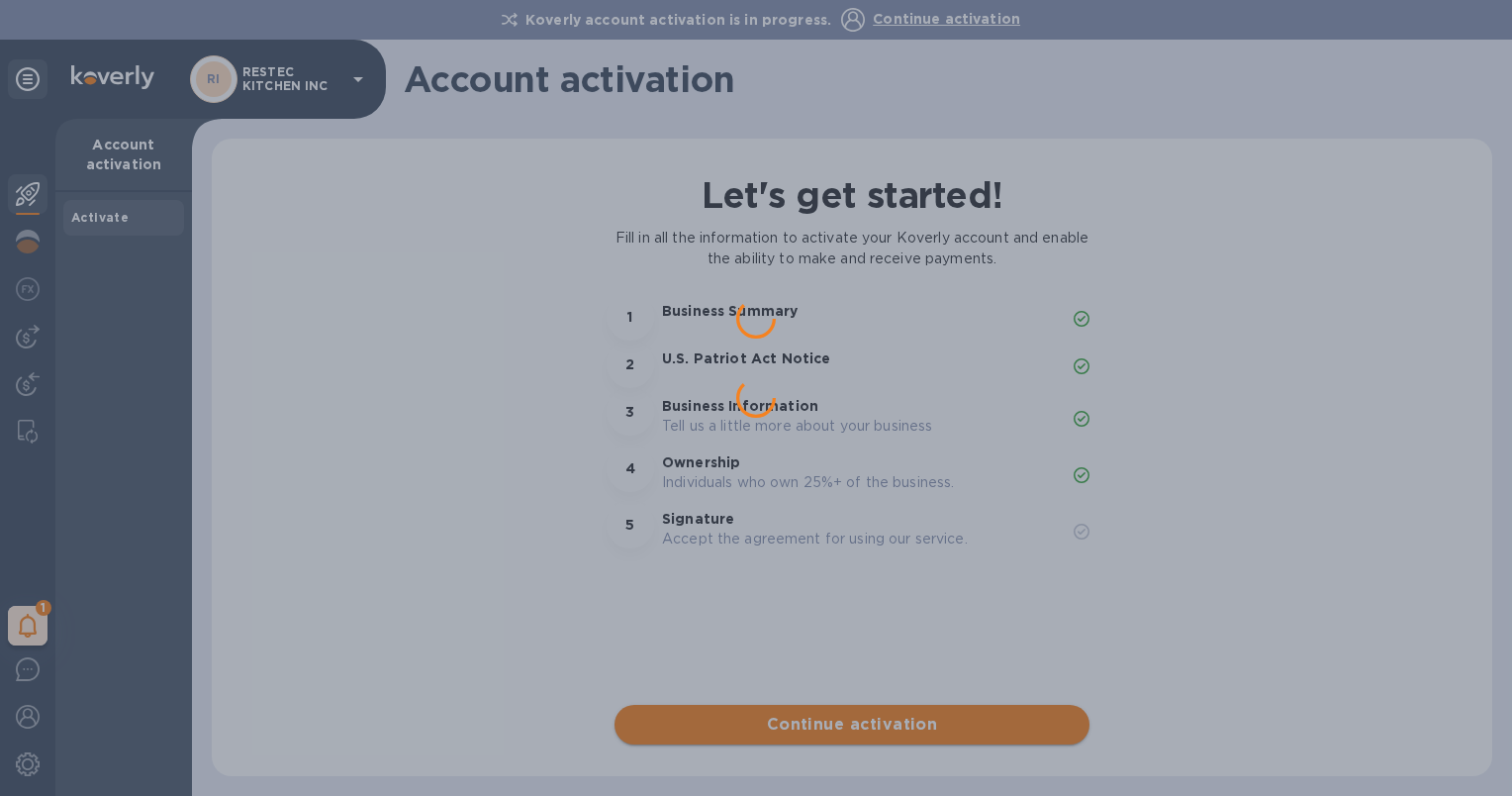 scroll, scrollTop: 0, scrollLeft: 0, axis: both 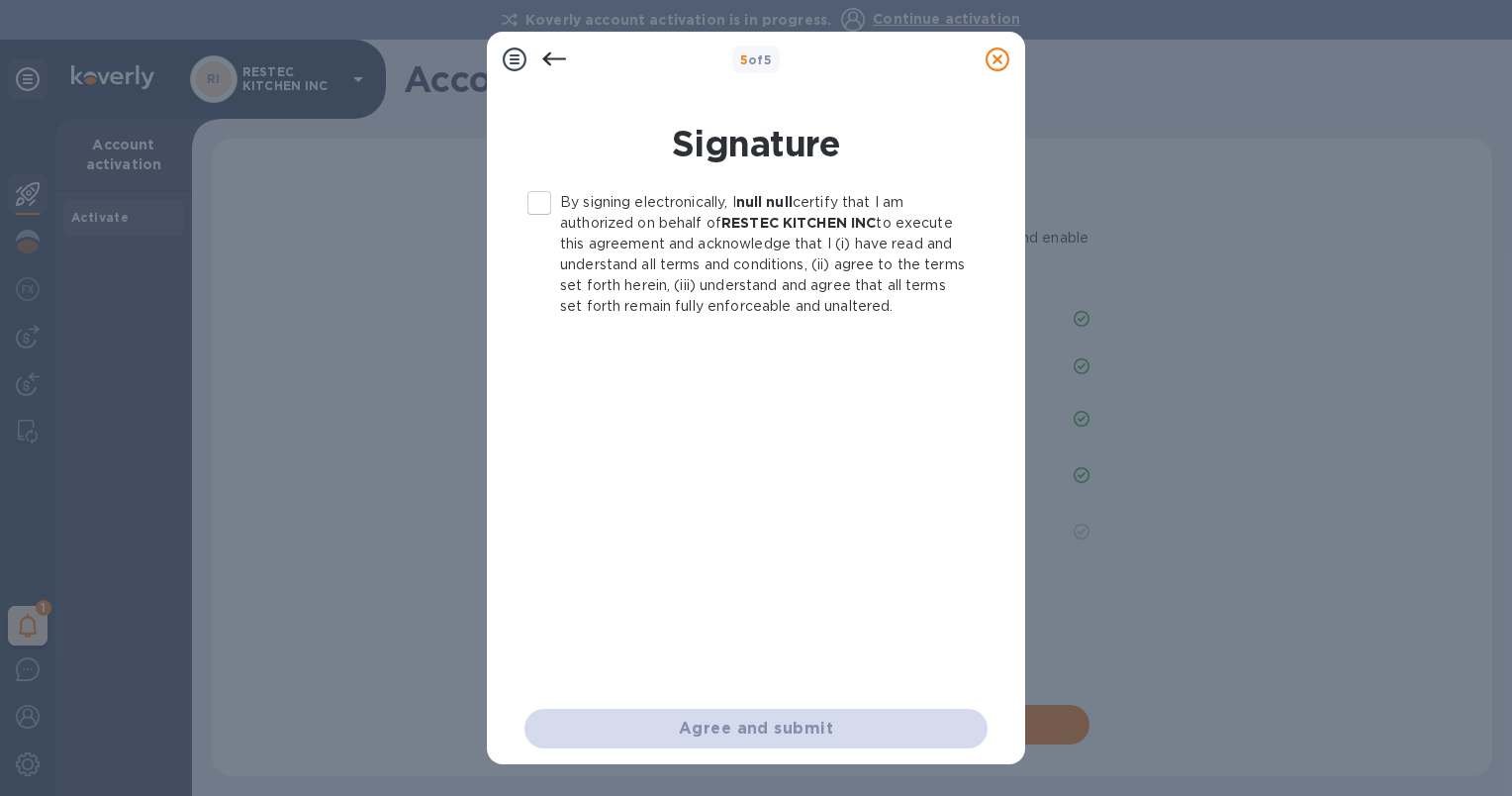 click on "Agree and submit" at bounding box center [756, 729] 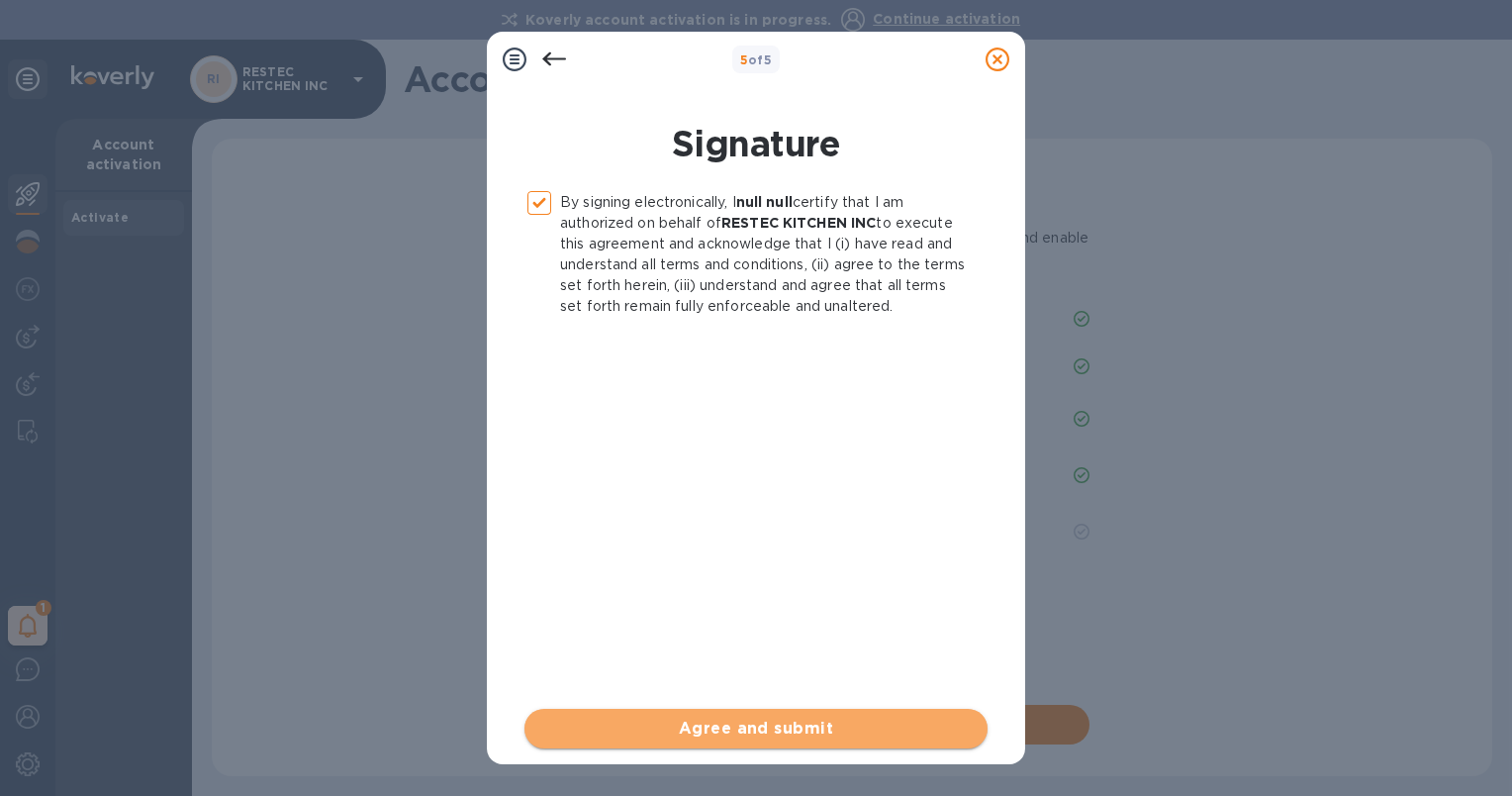 click on "Agree and submit" at bounding box center [756, 729] 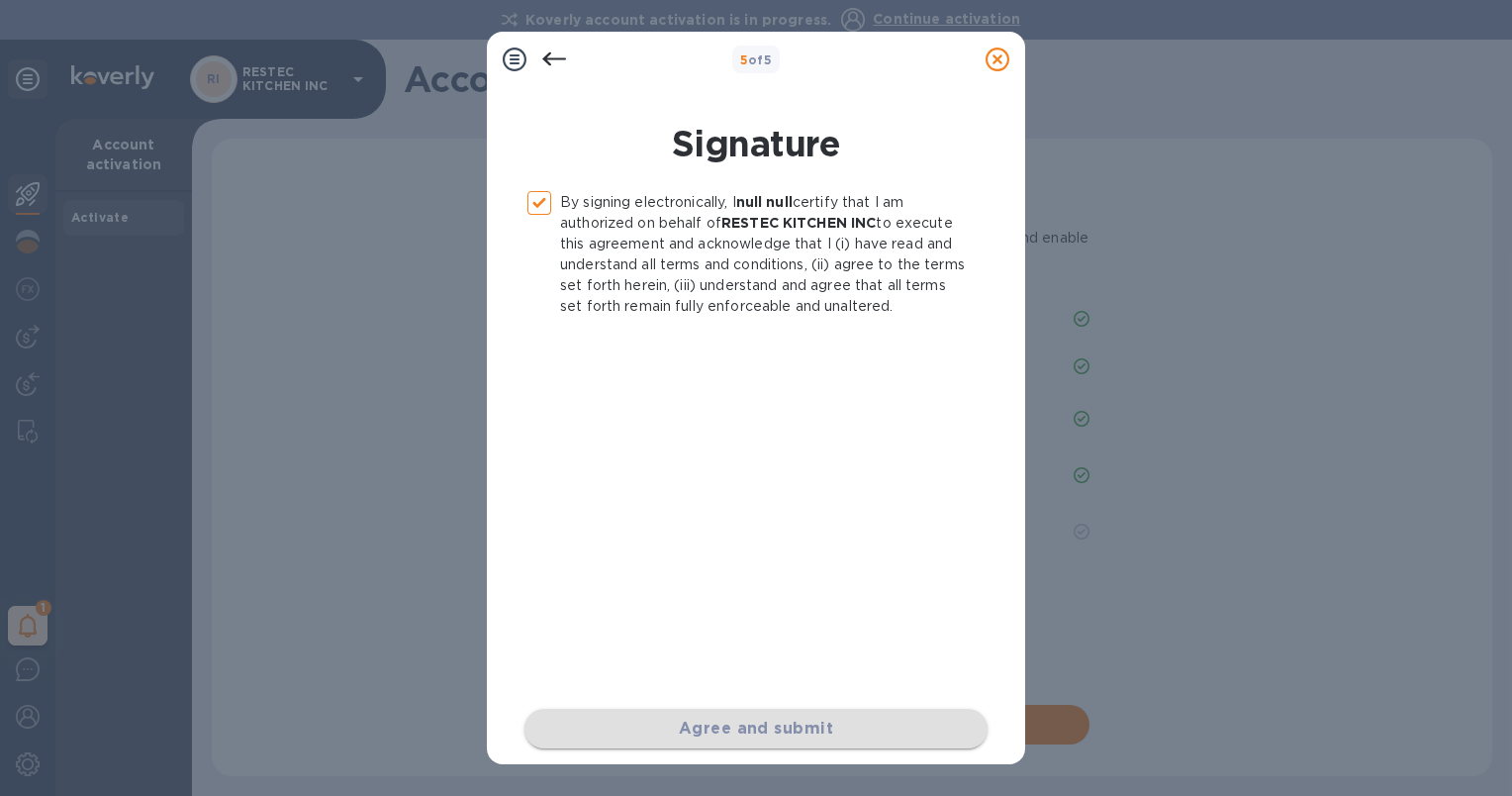 checkbox on "false" 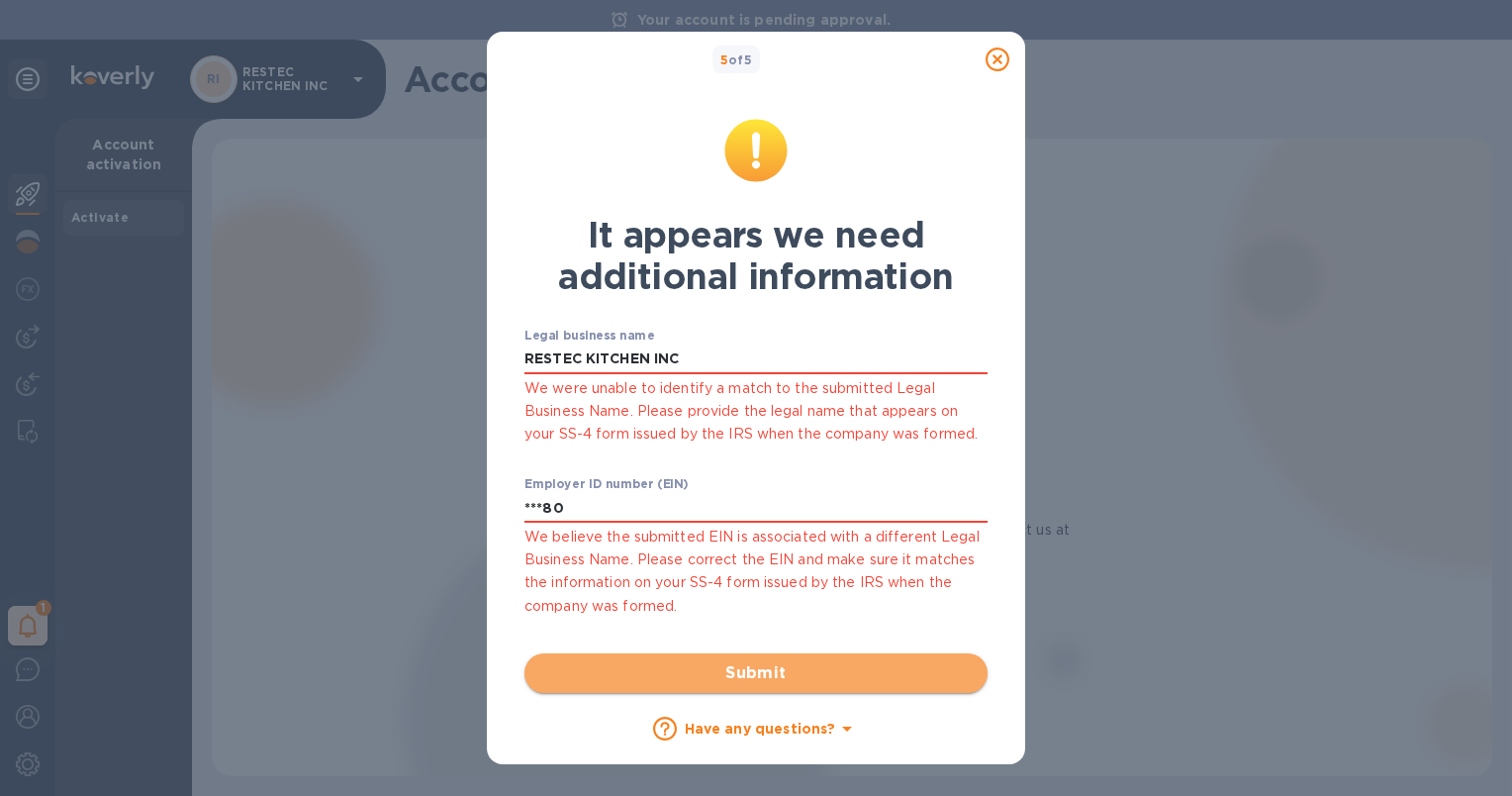 click on "Submit" at bounding box center (756, 673) 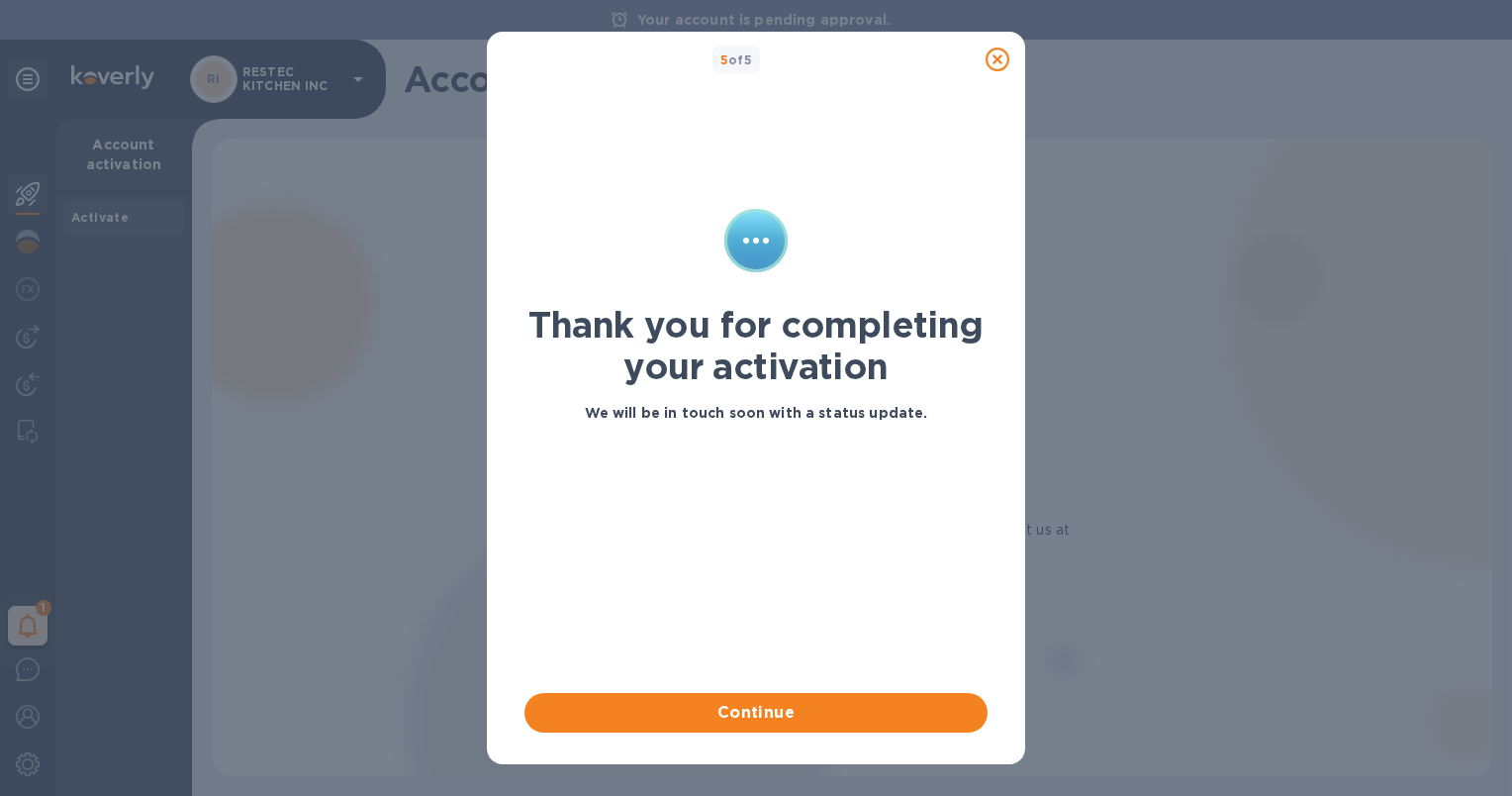drag, startPoint x: 773, startPoint y: 721, endPoint x: 711, endPoint y: 697, distance: 66.48308 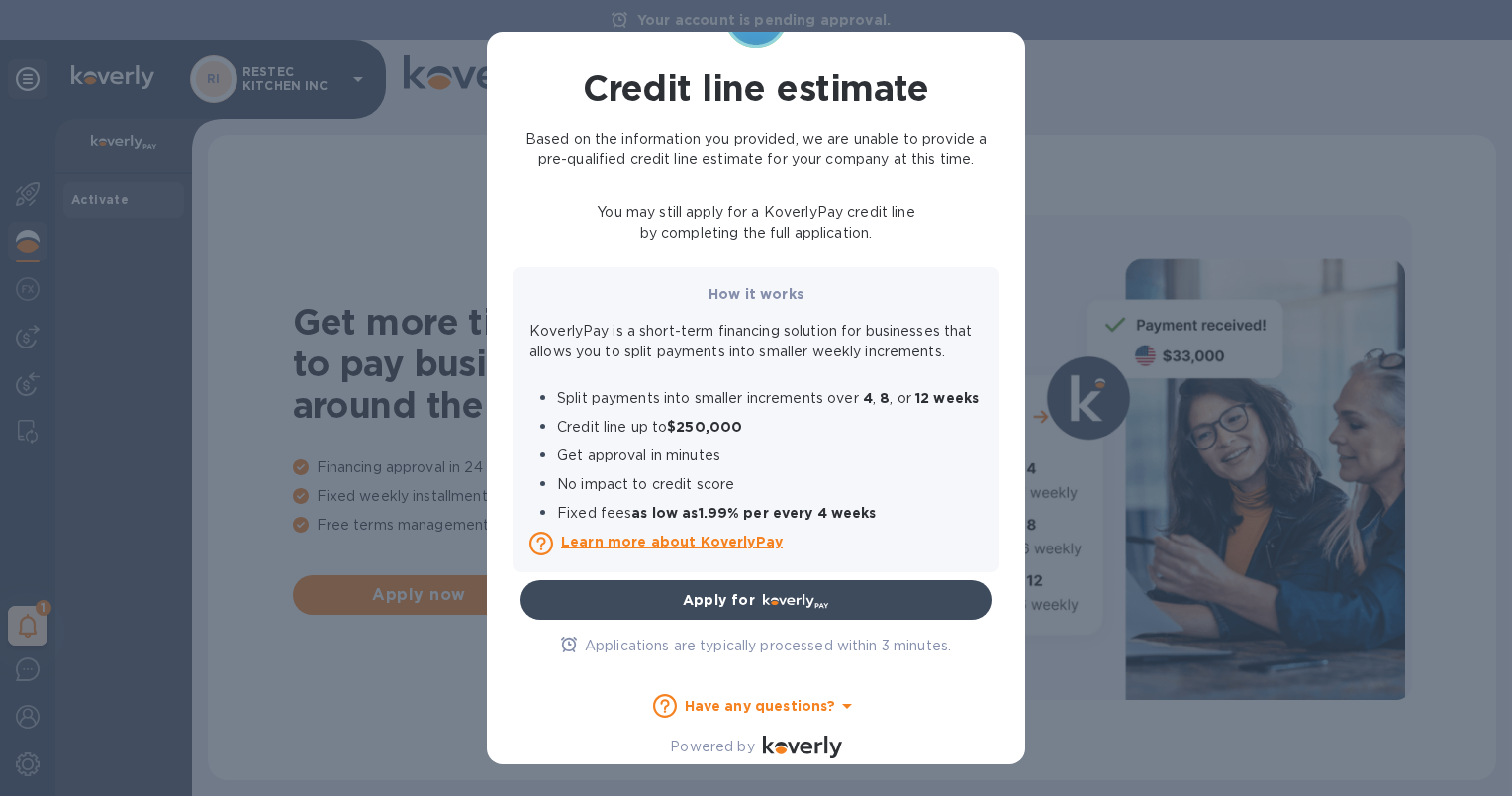 scroll, scrollTop: 0, scrollLeft: 0, axis: both 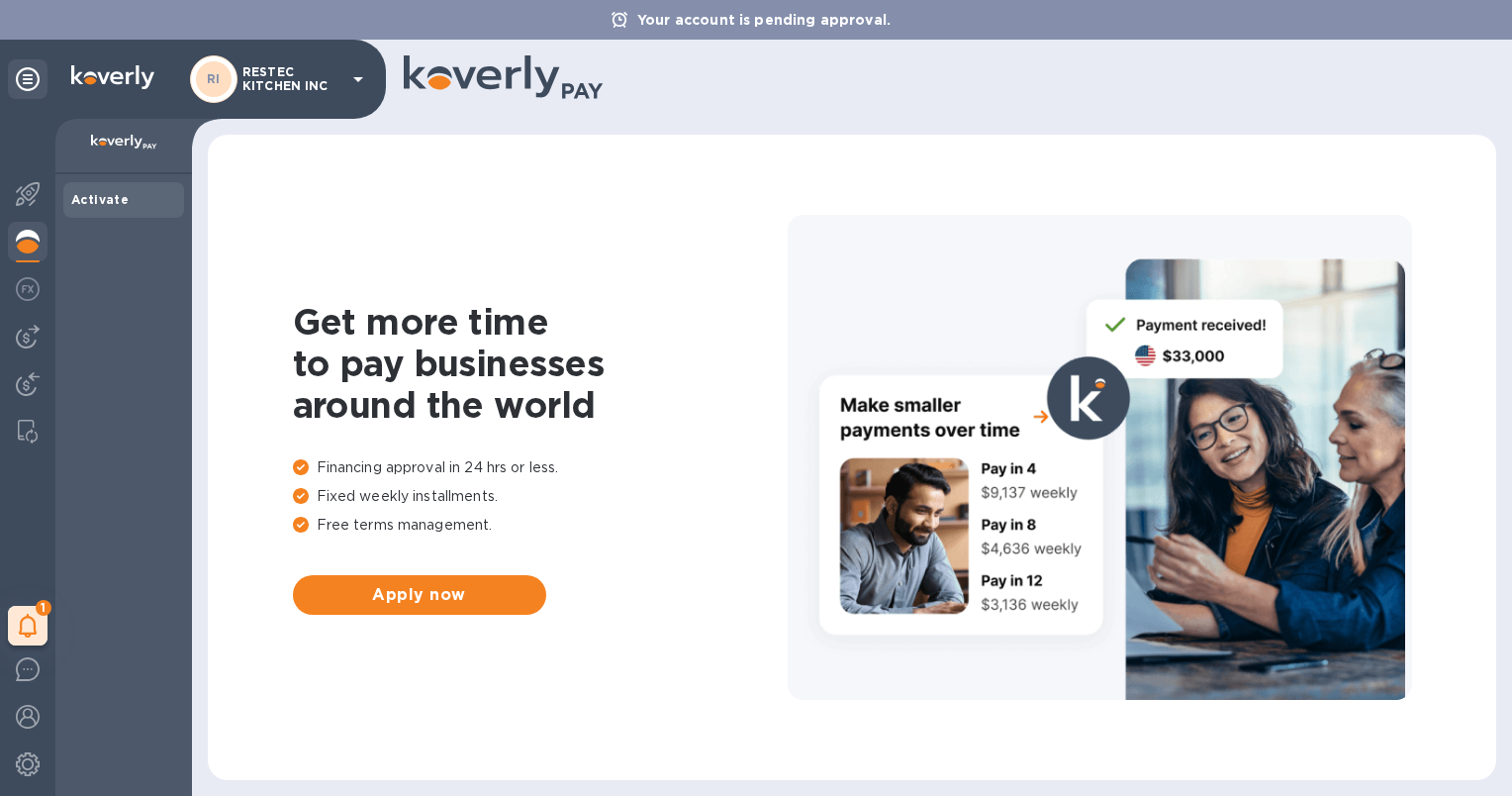 click on "Activate" at bounding box center (100, 199) 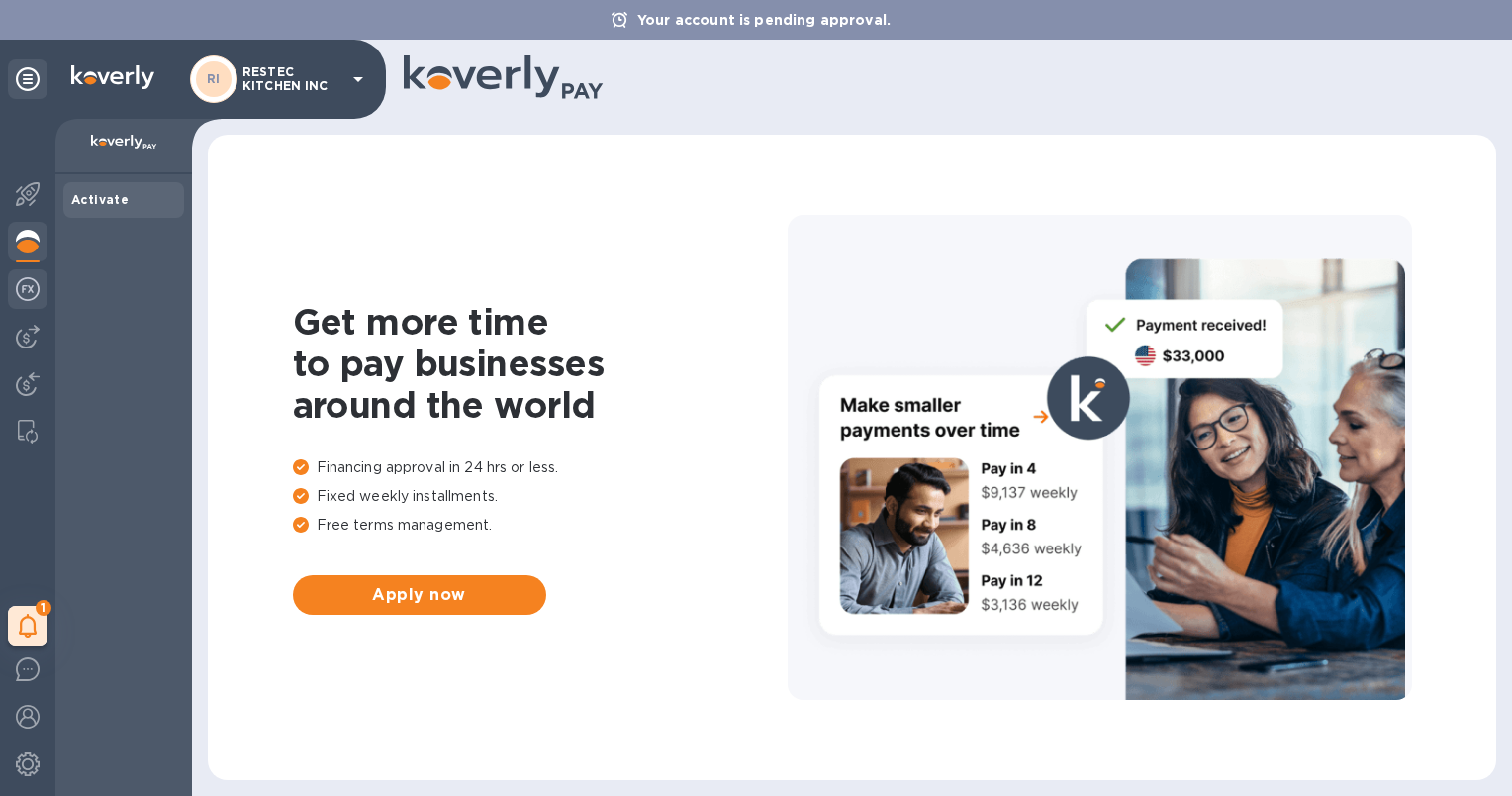 click at bounding box center (28, 291) 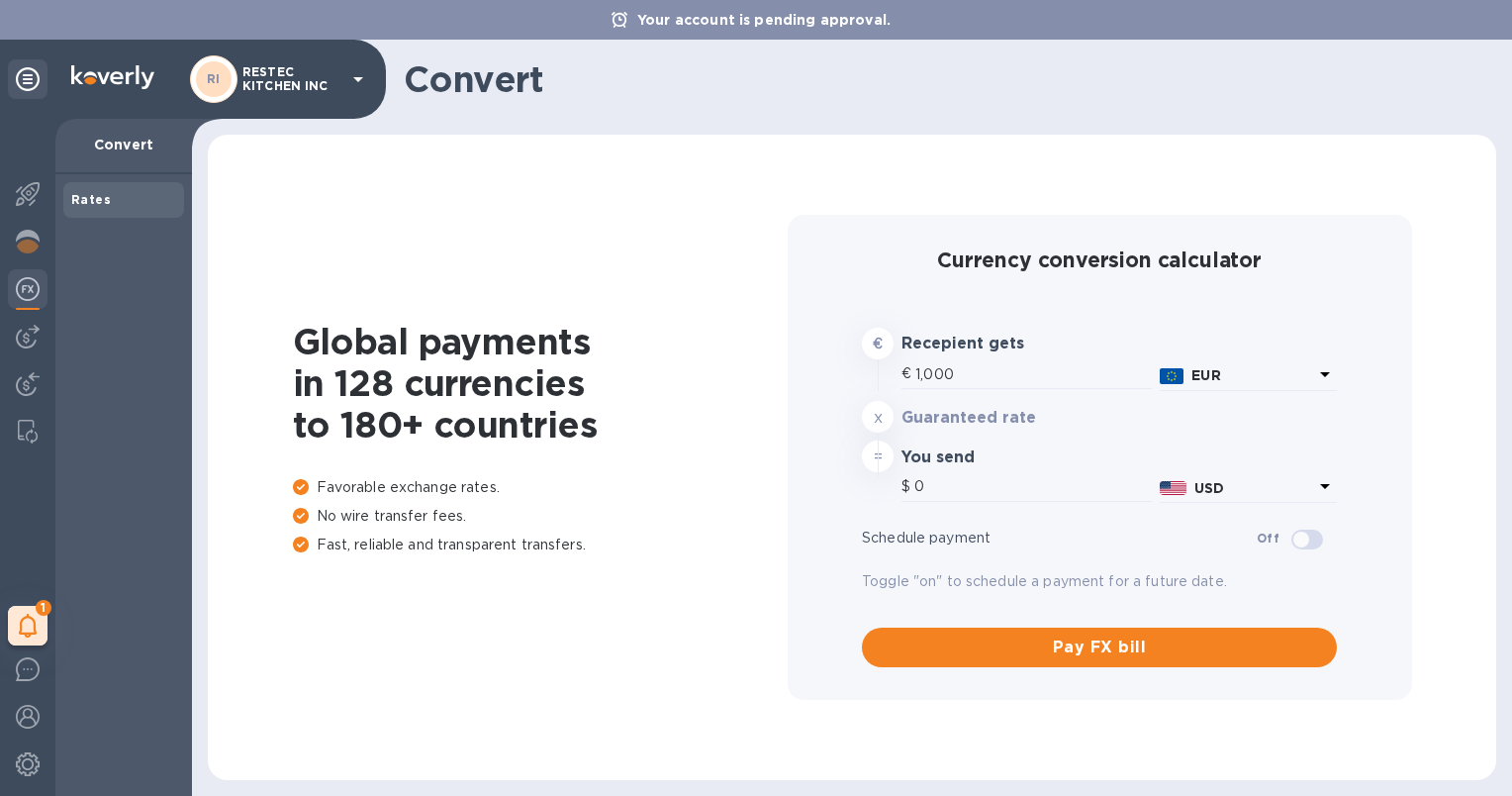 type on "1,162.99" 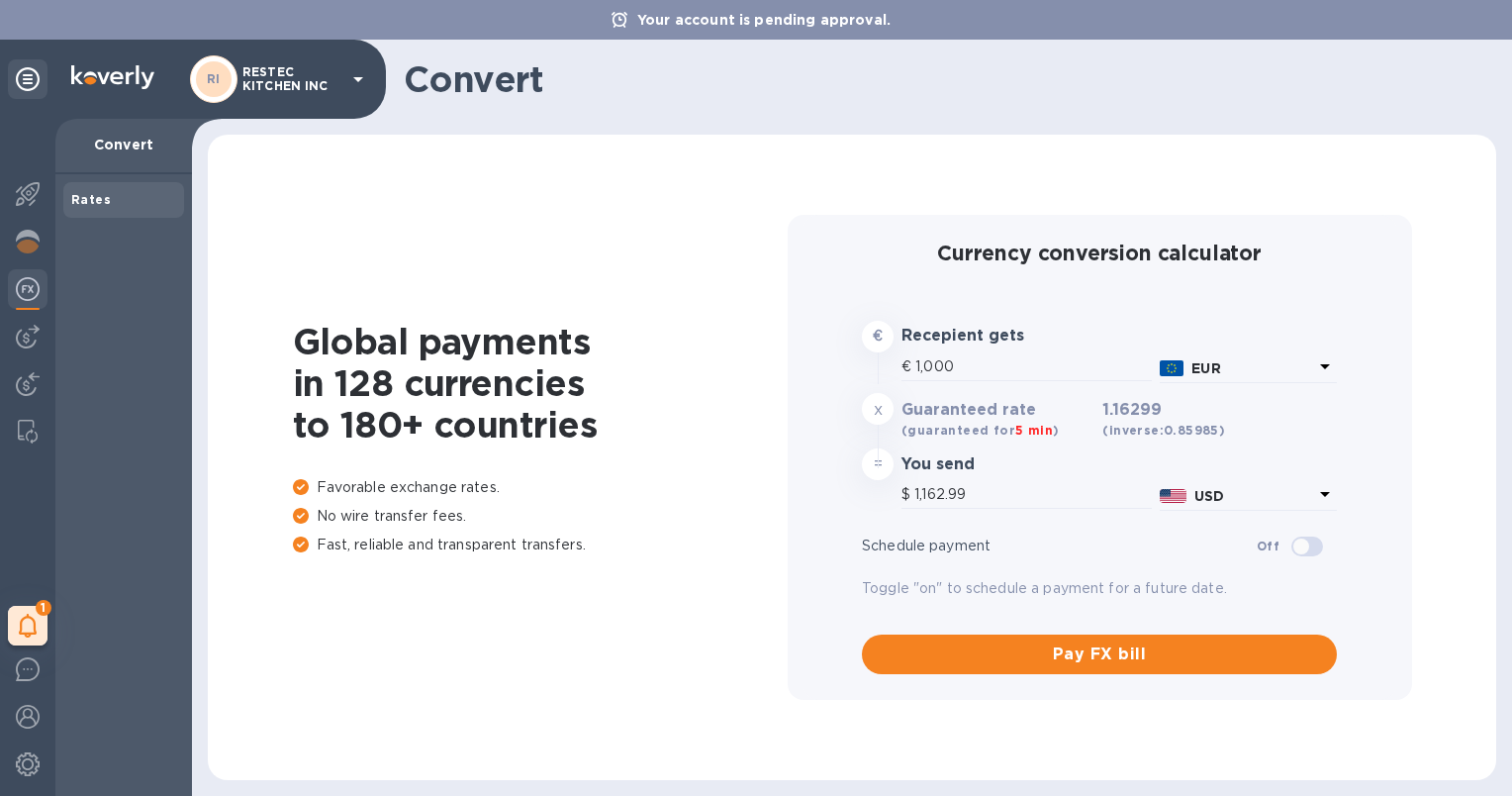 click on "1 My tasks" at bounding box center [28, 457] 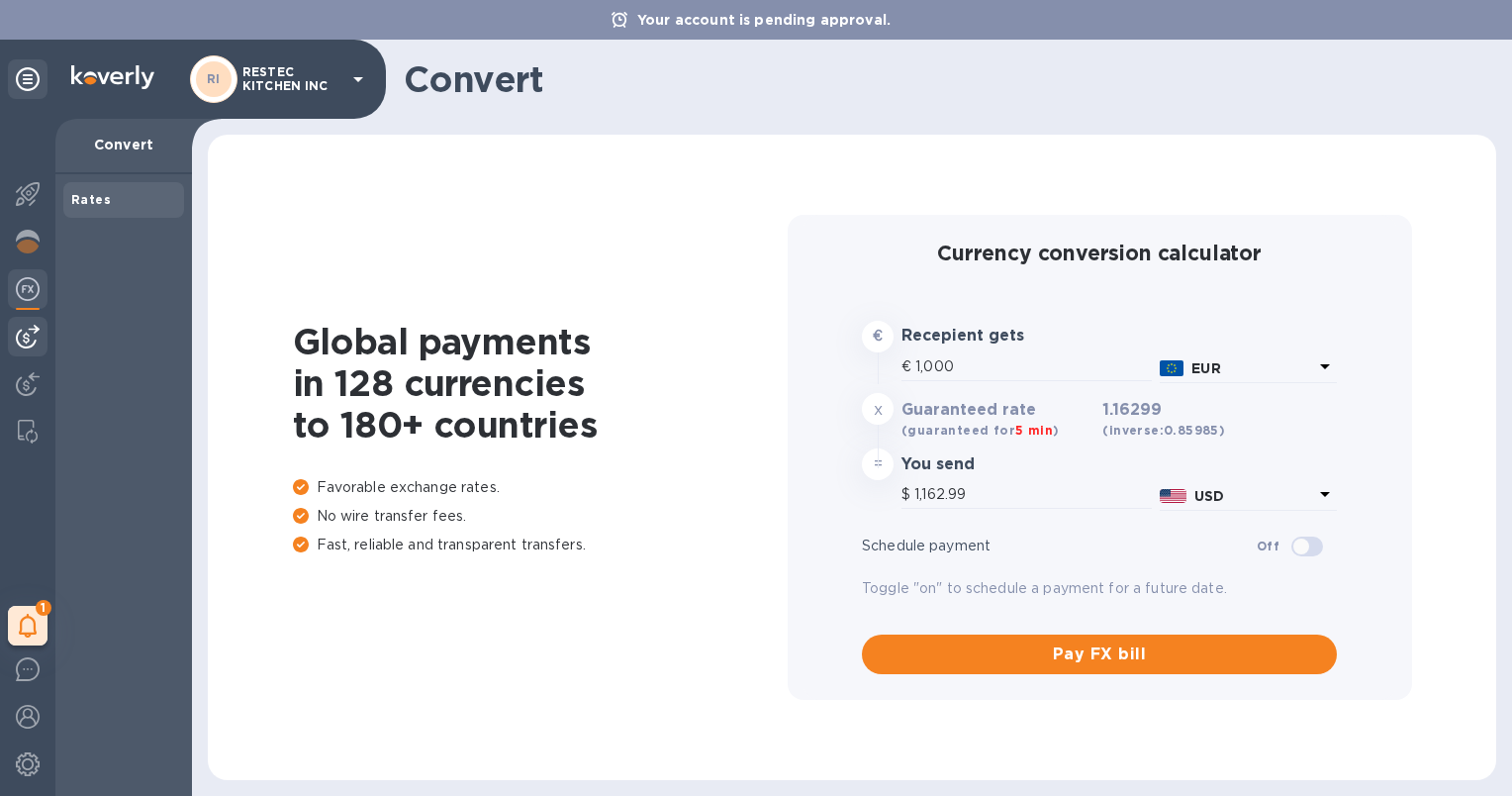 click at bounding box center (28, 337) 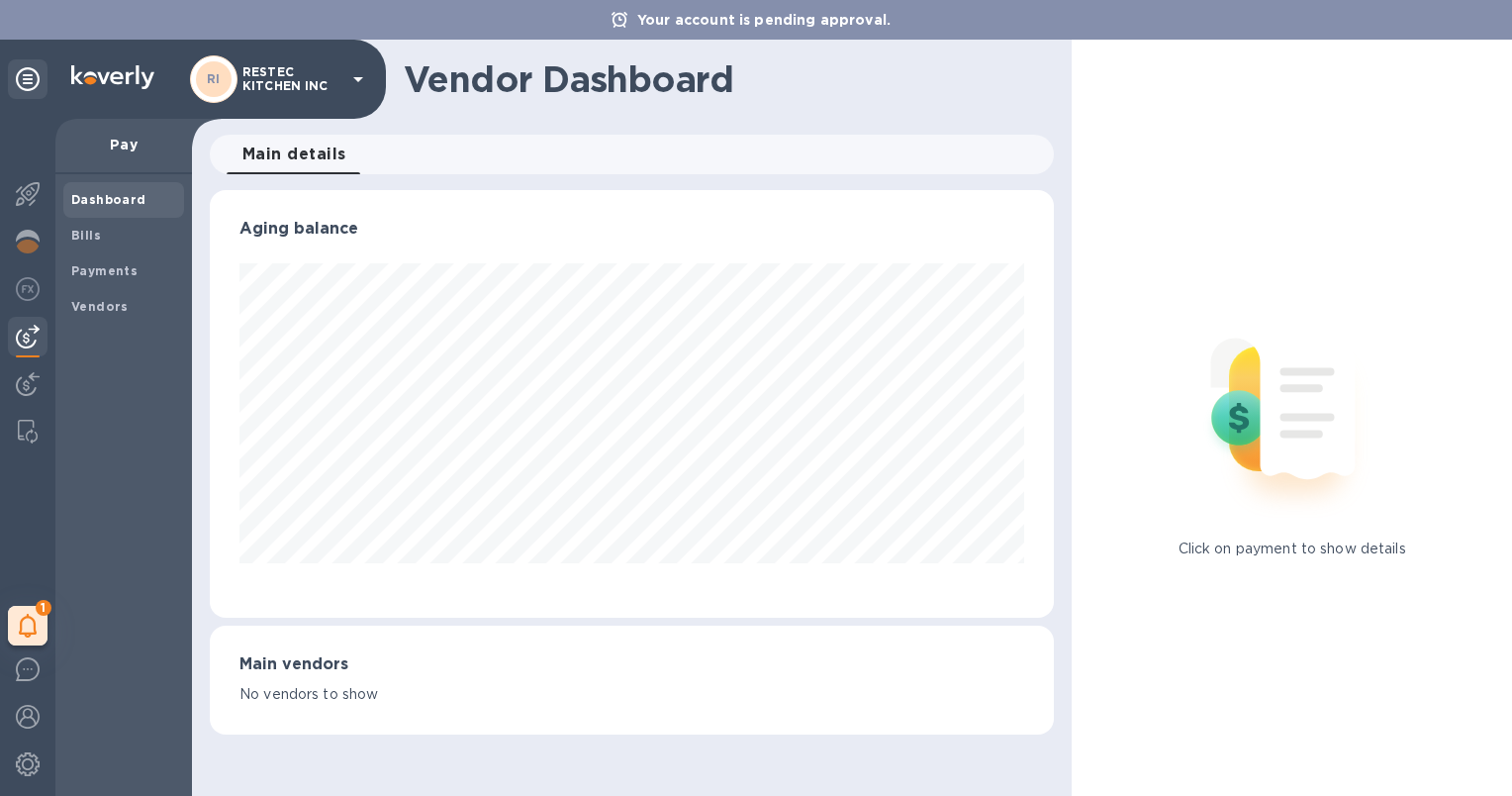 scroll, scrollTop: 989622, scrollLeft: 988684, axis: both 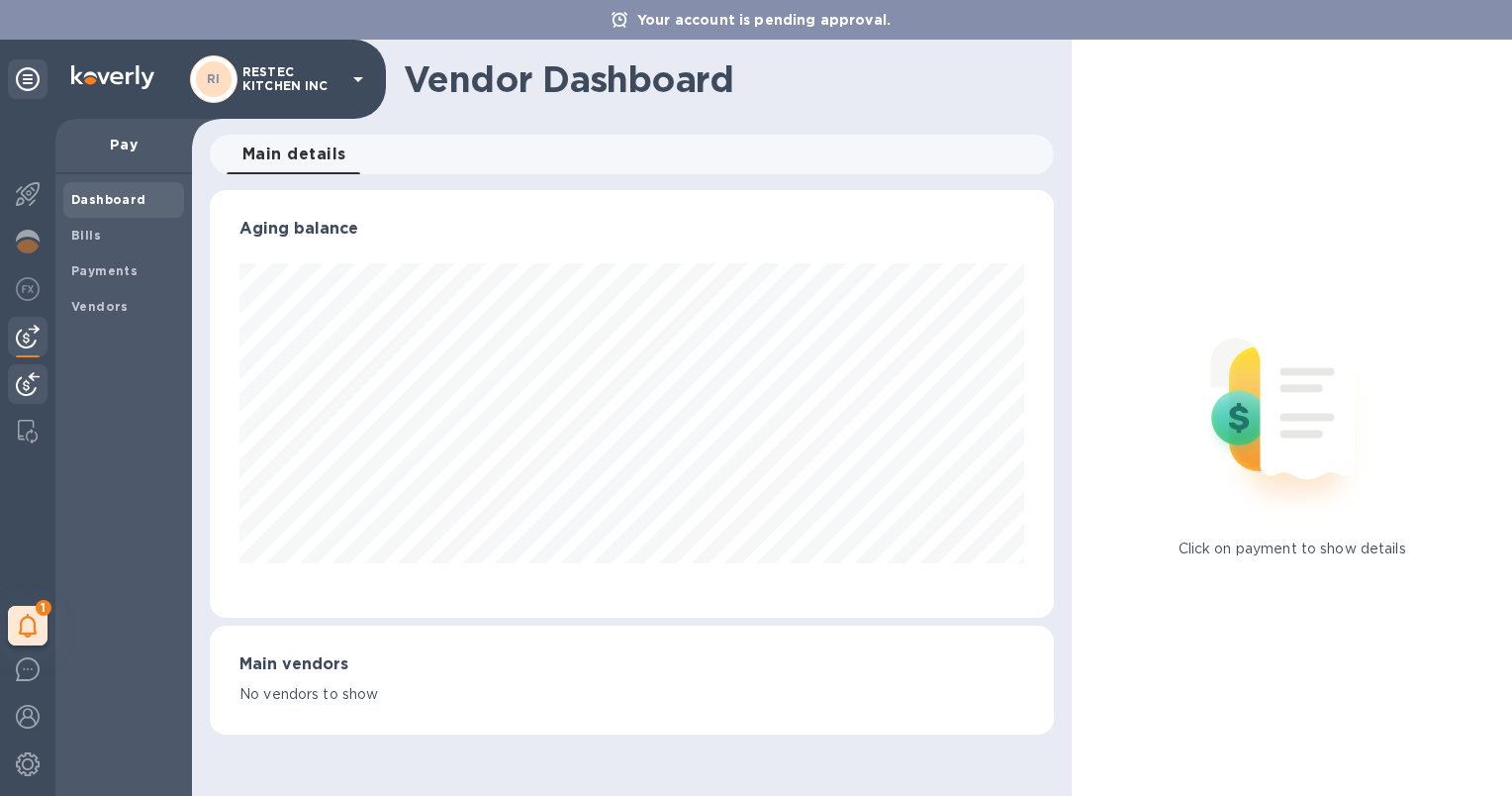 click at bounding box center (28, 384) 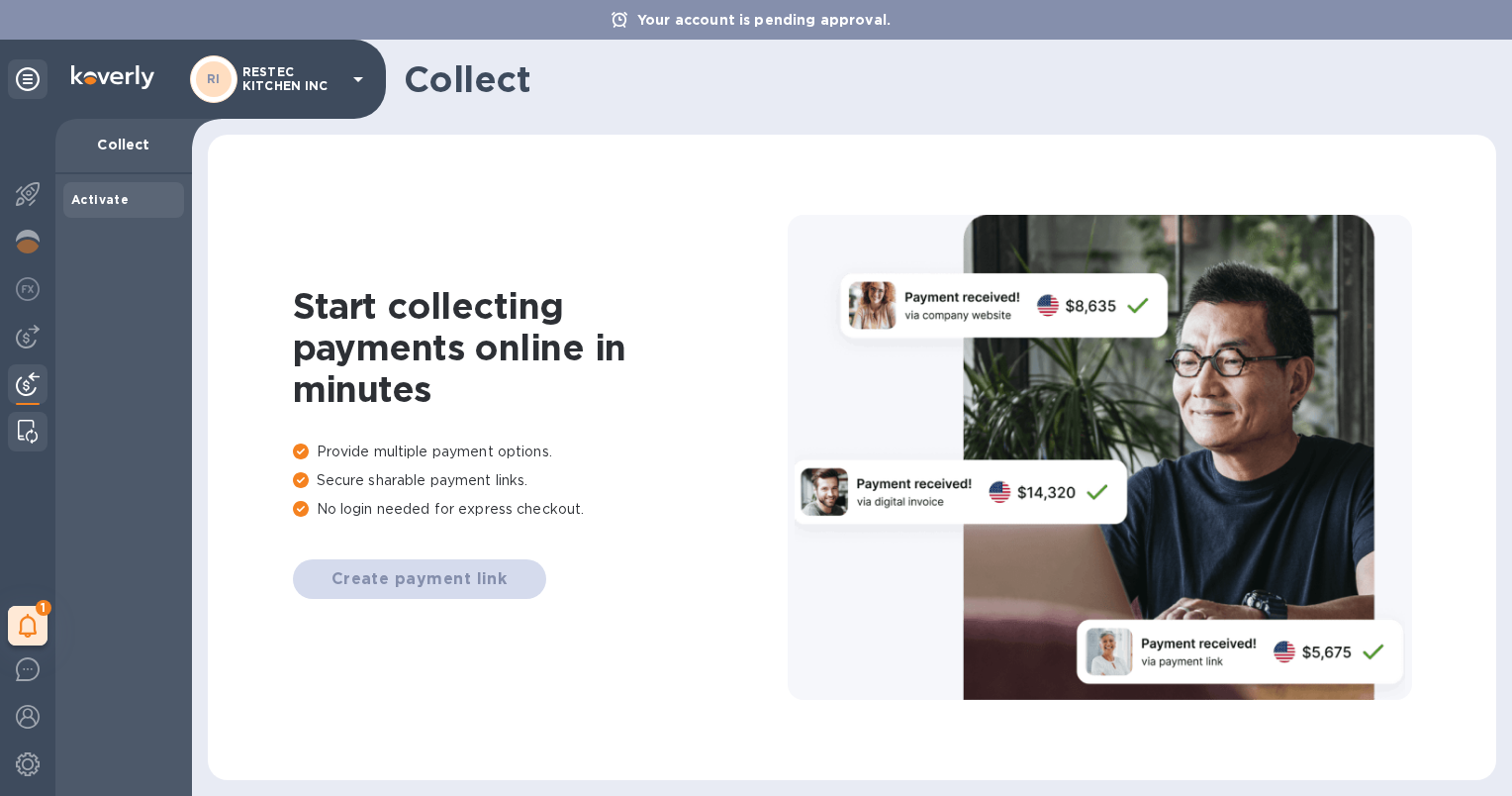 click at bounding box center [28, 432] 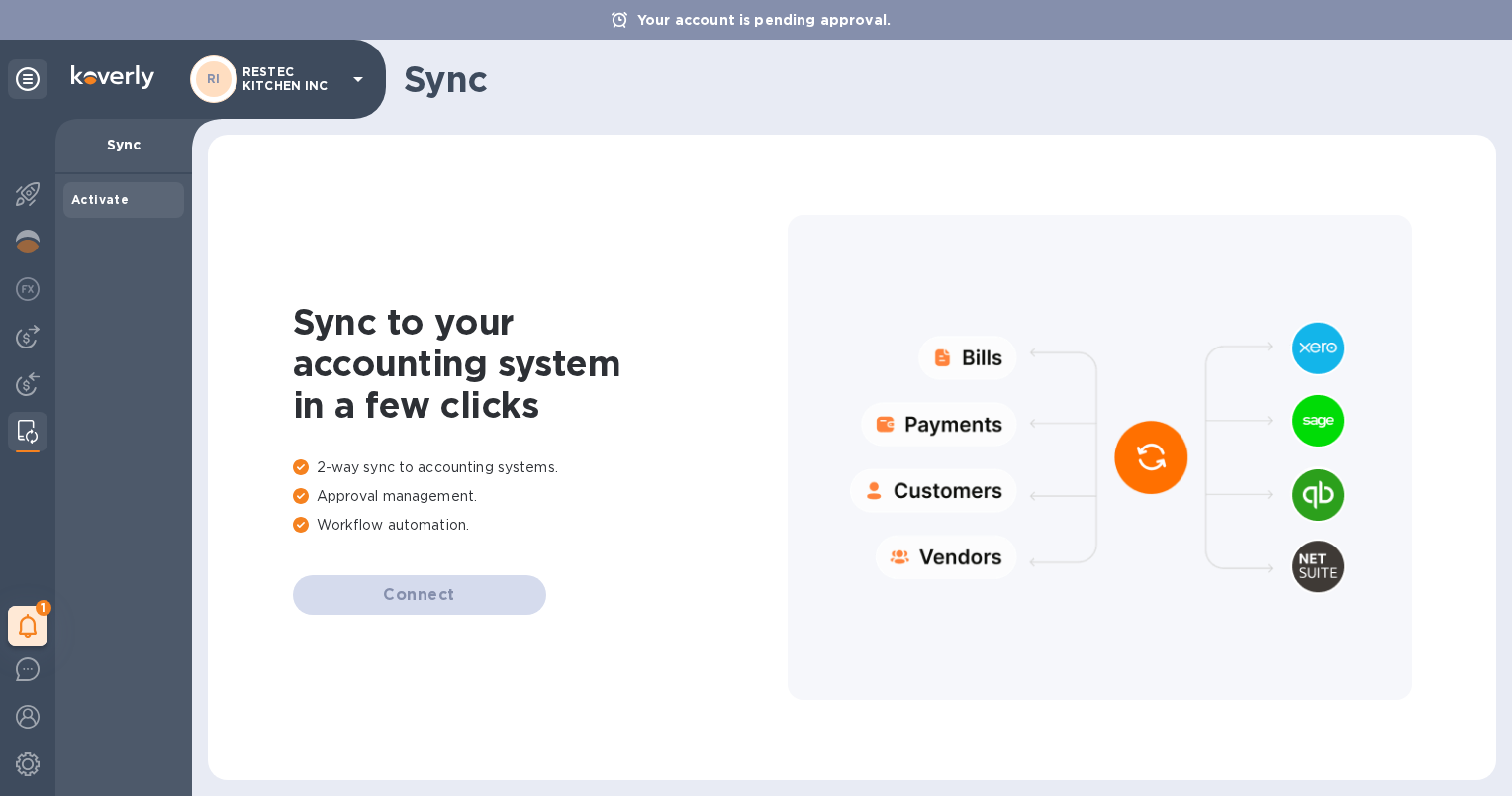 click 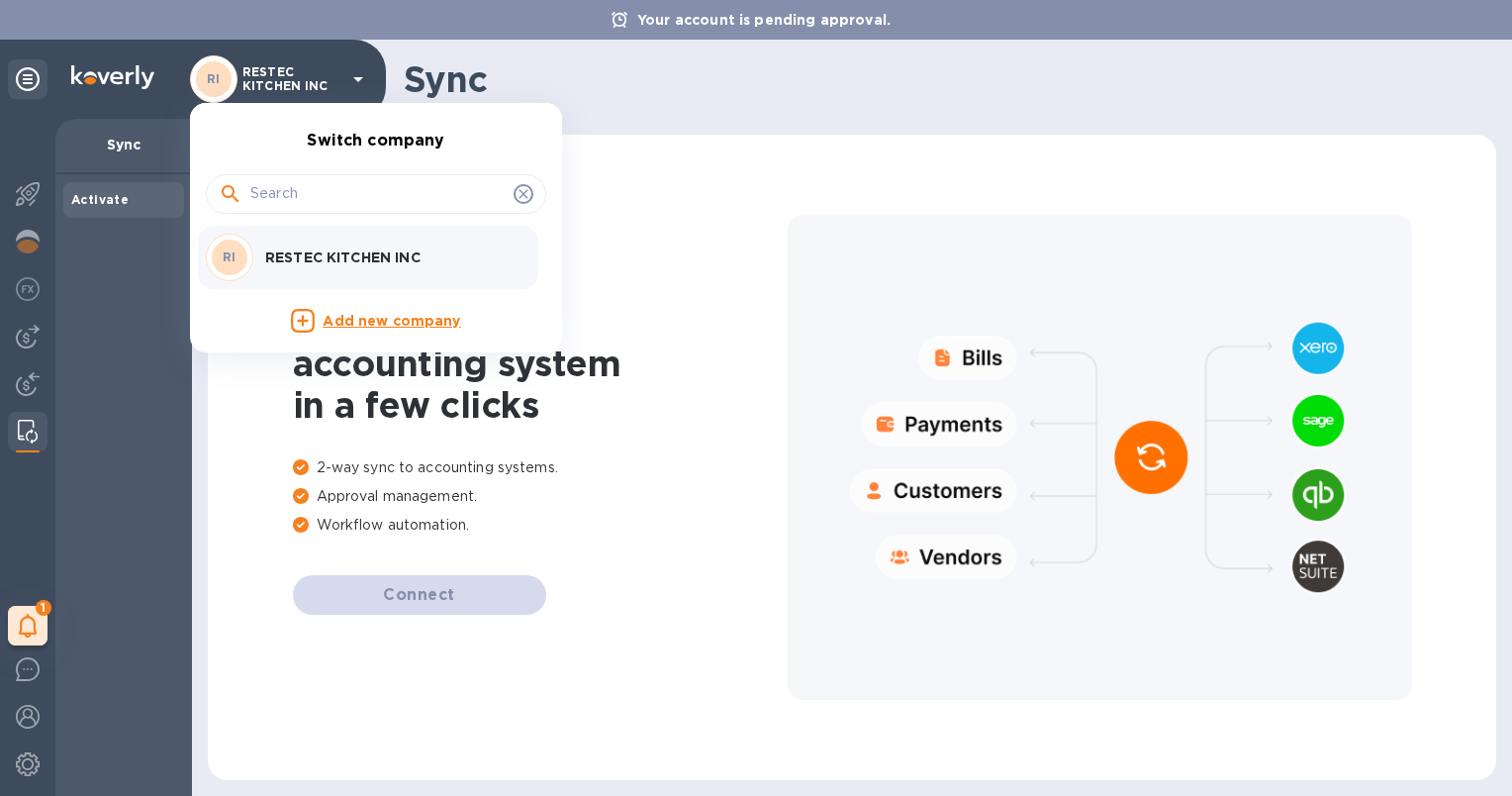 click at bounding box center [756, 398] 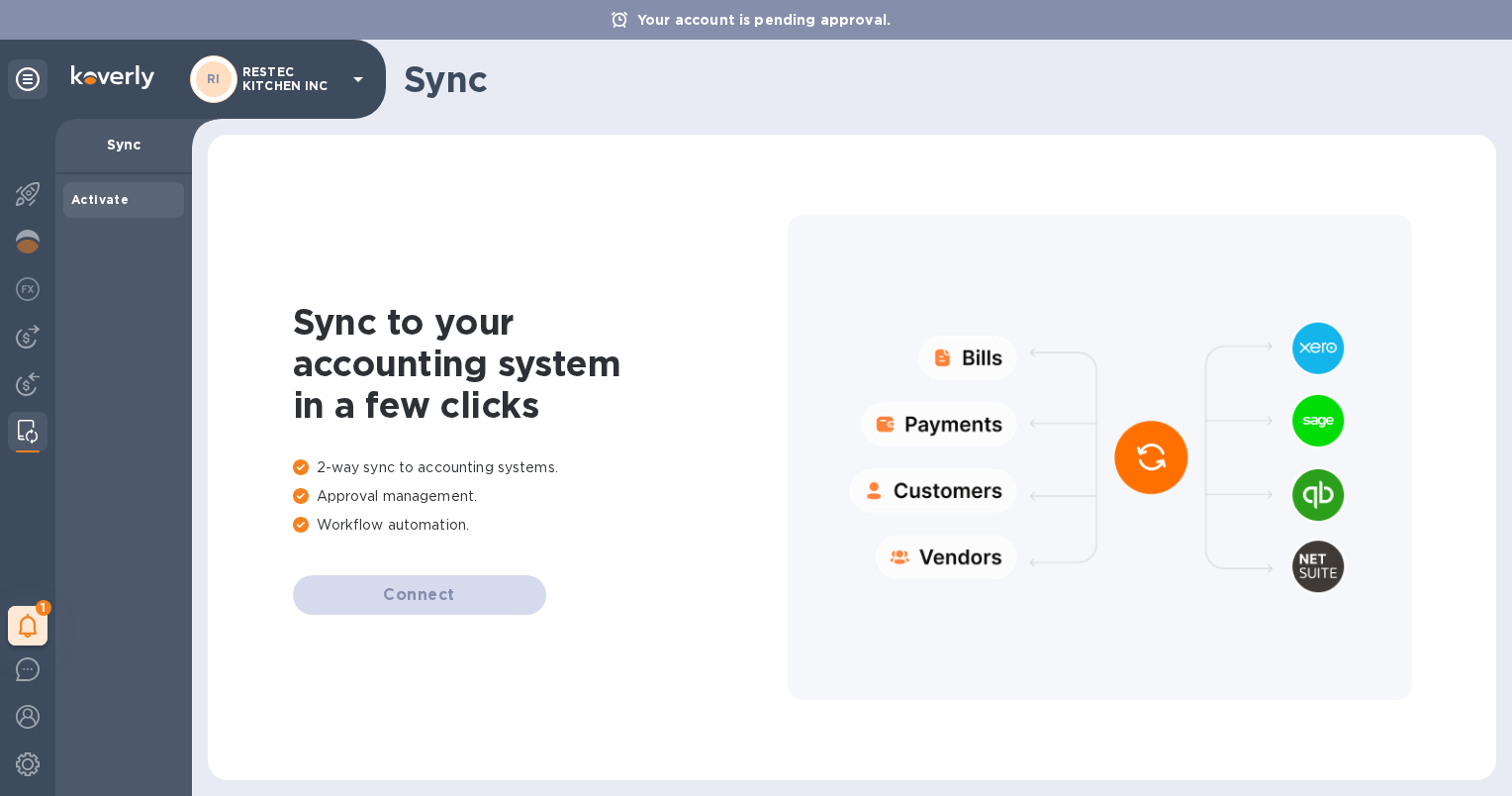 click on "RESTEC KITCHEN INC" at bounding box center [292, 79] 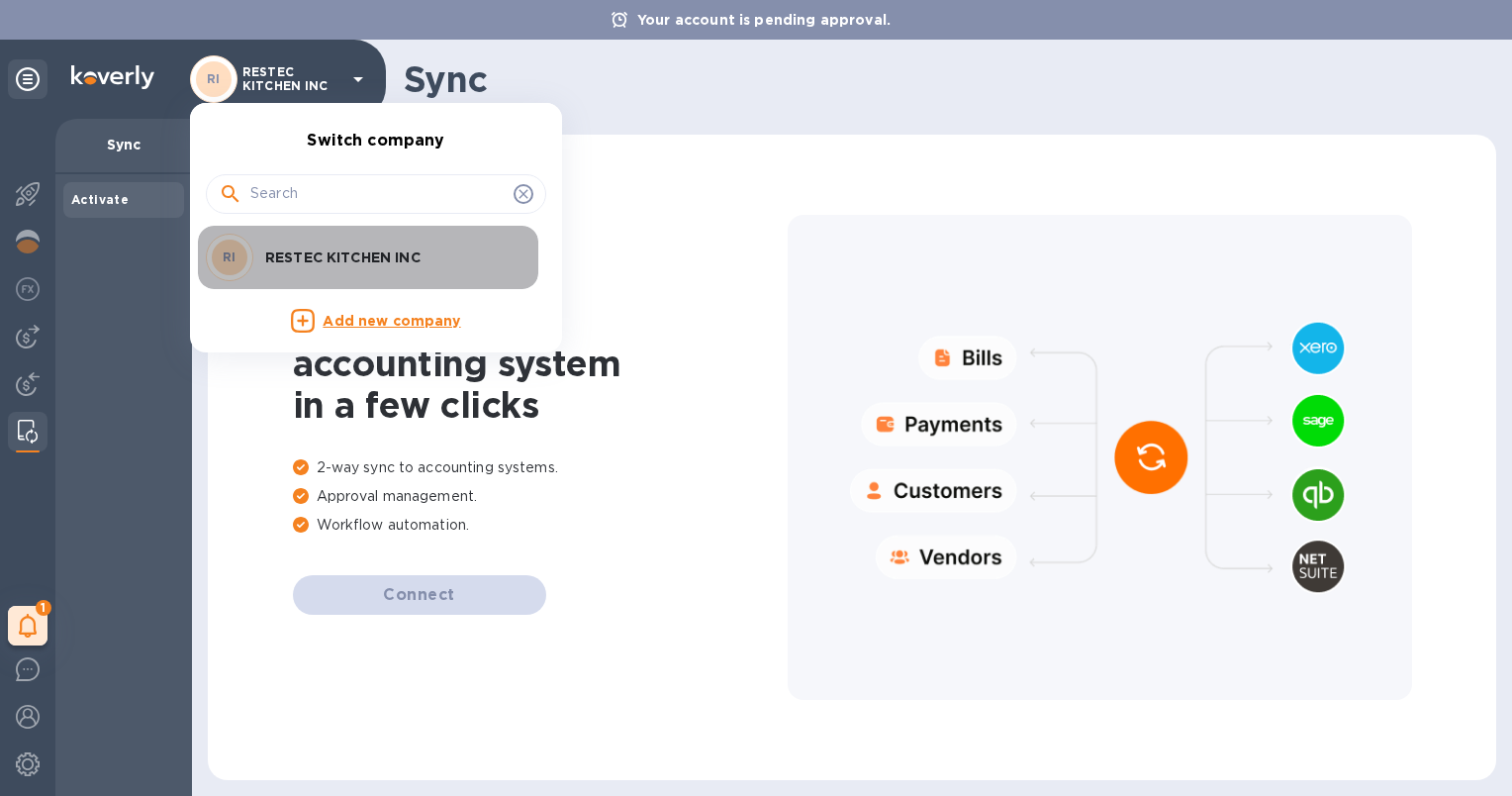 click on "RESTEC KITCHEN INC" at bounding box center (390, 257) 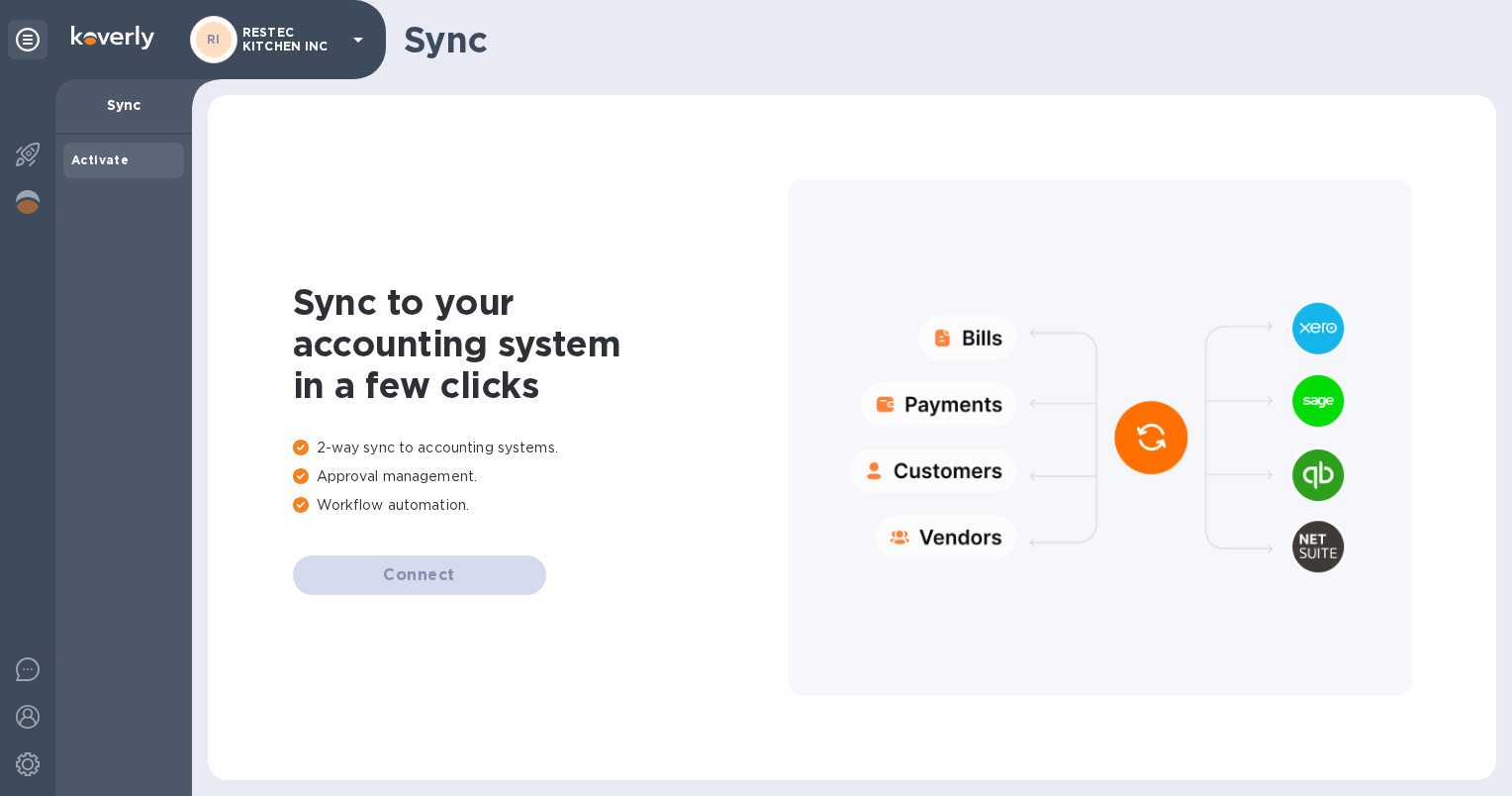 scroll, scrollTop: 0, scrollLeft: 0, axis: both 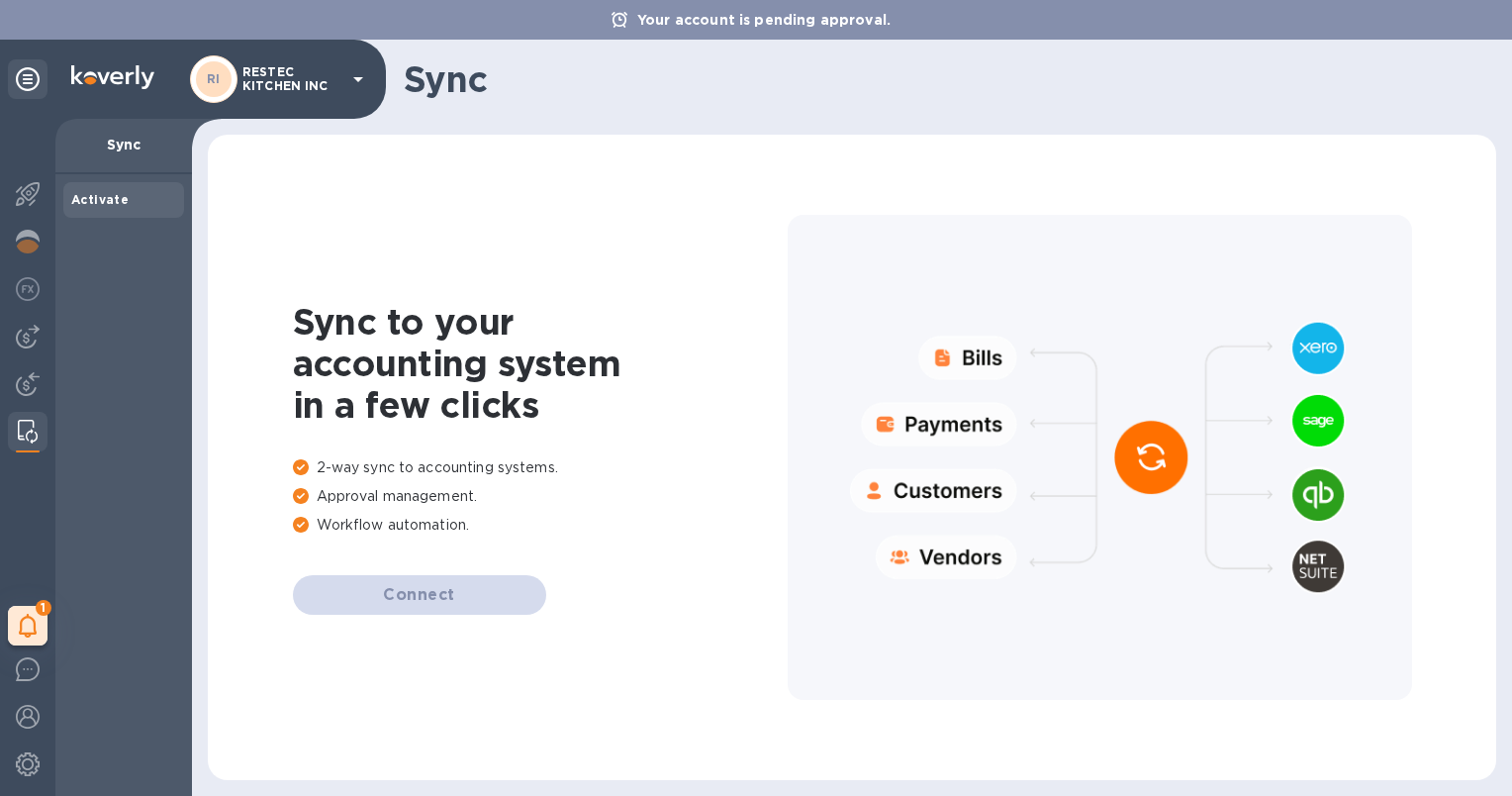 click at bounding box center [113, 77] 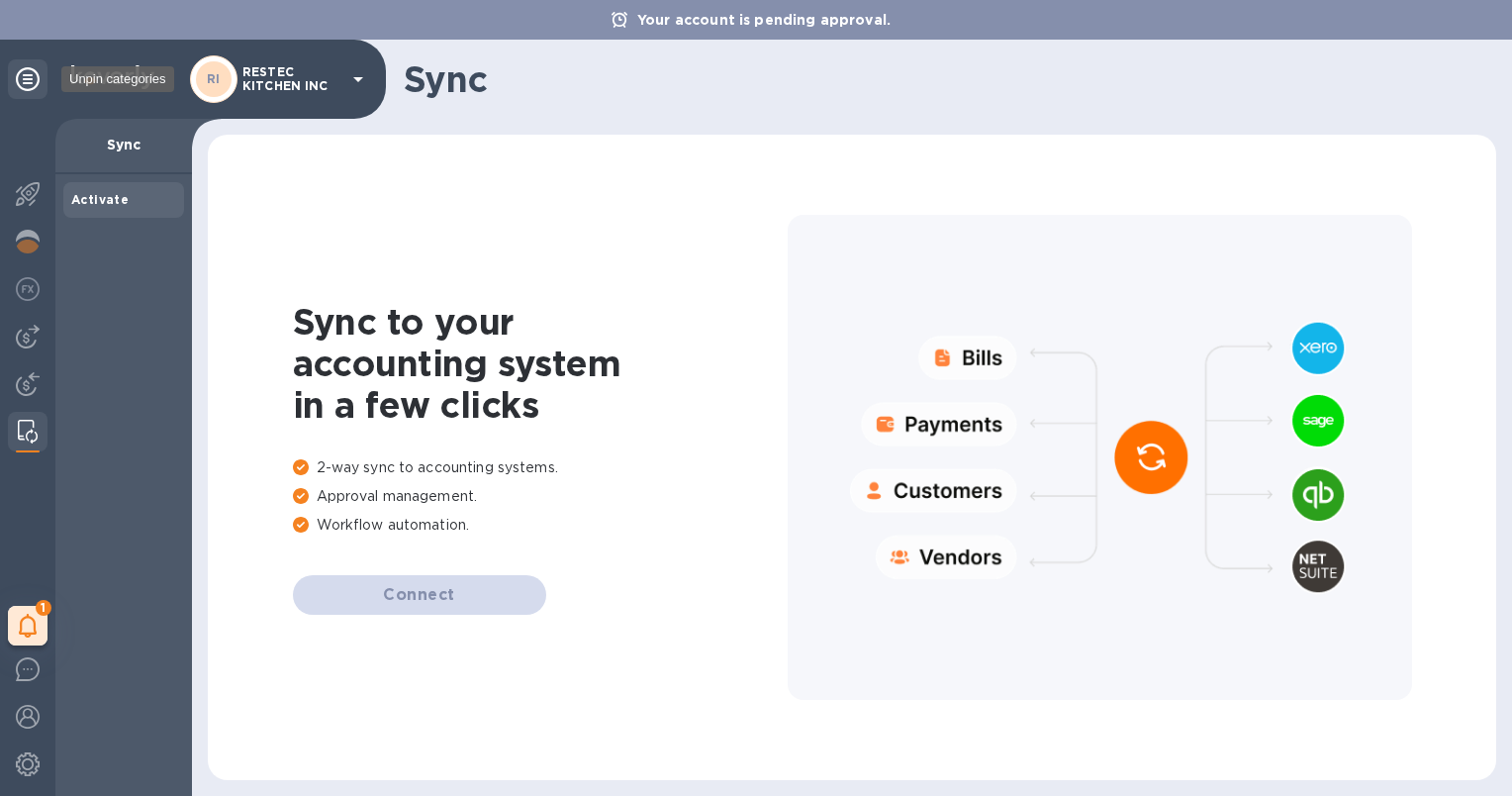 click 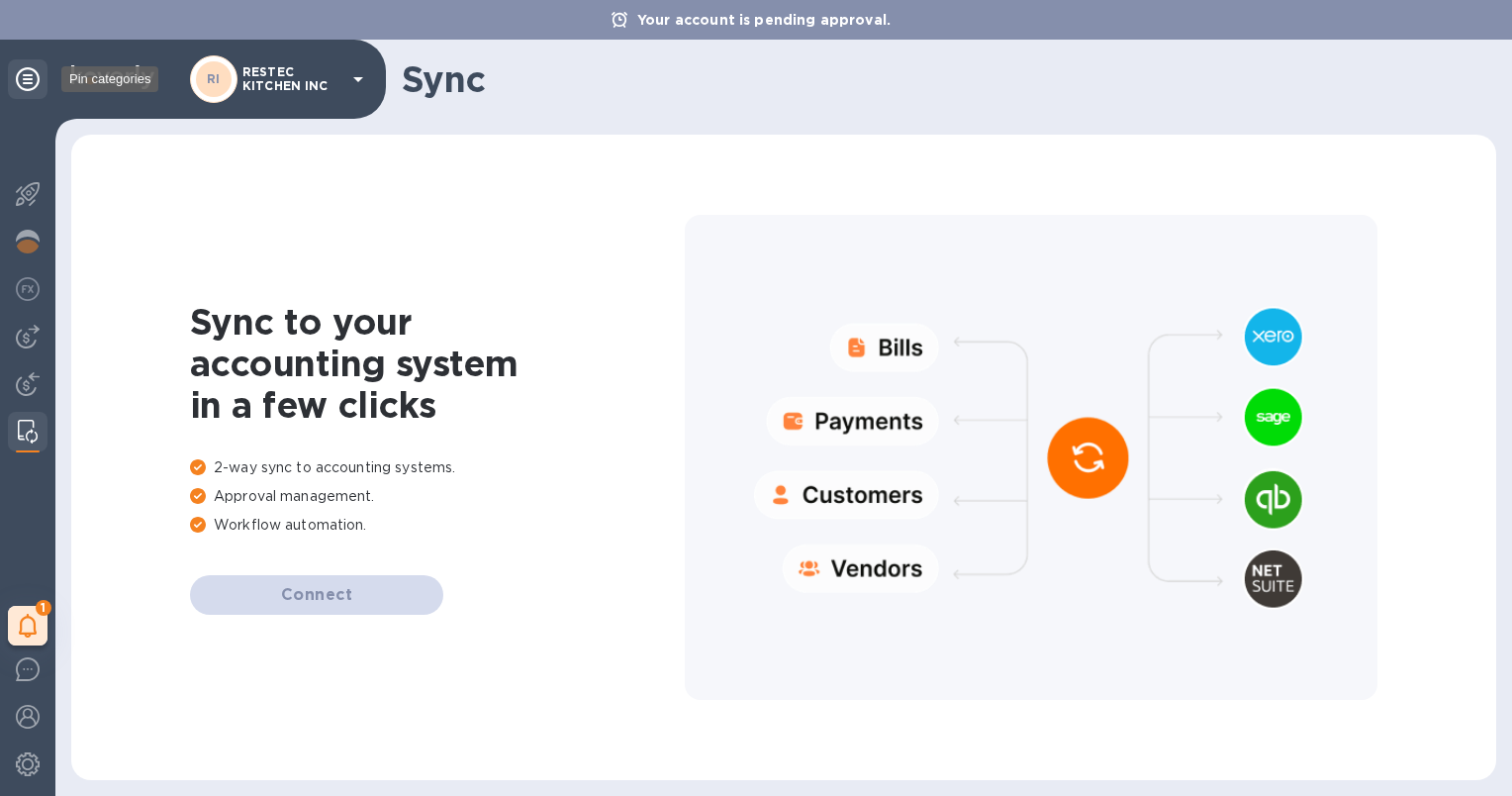 click 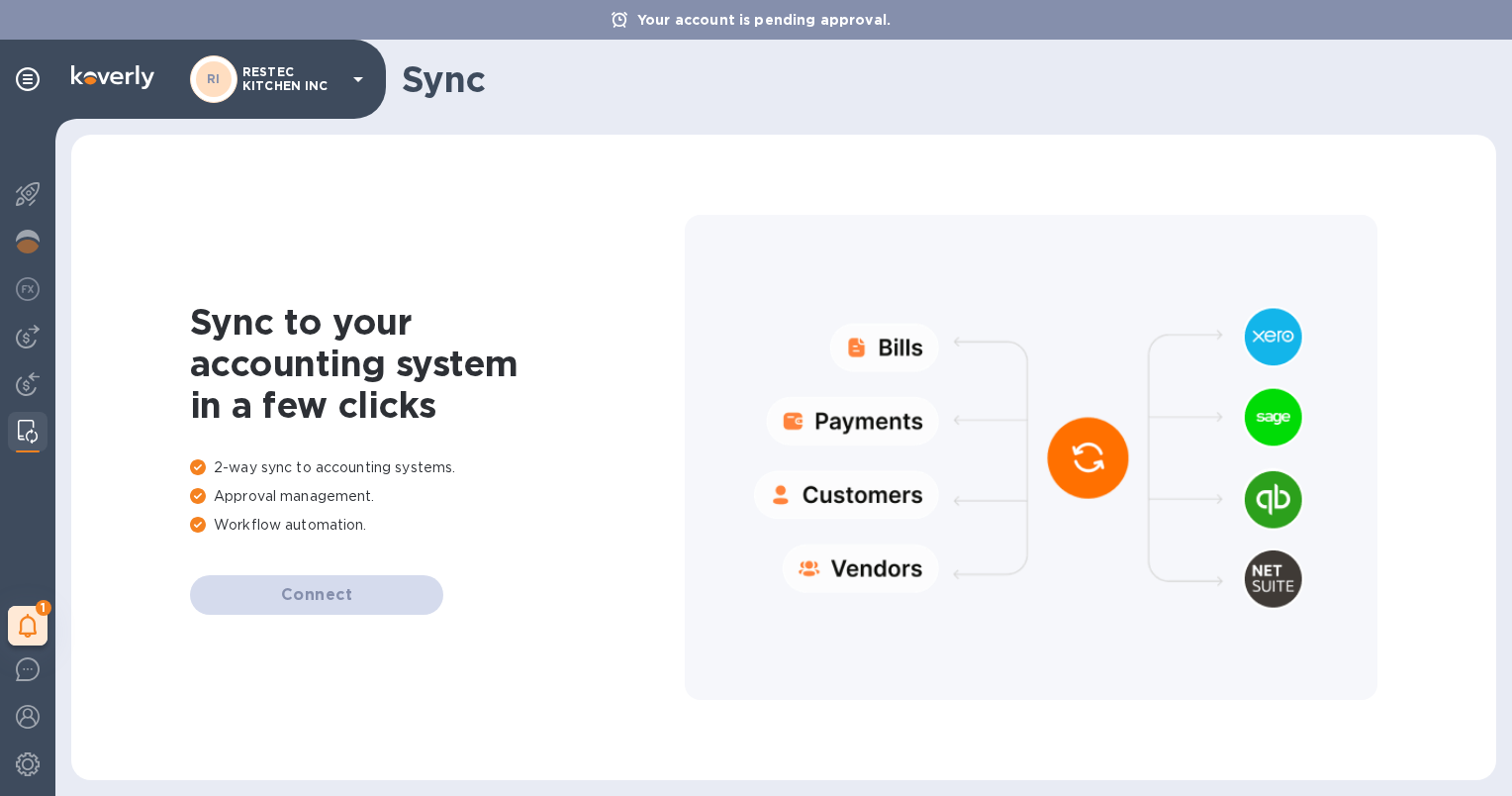 click on "Connect" at bounding box center [437, 595] 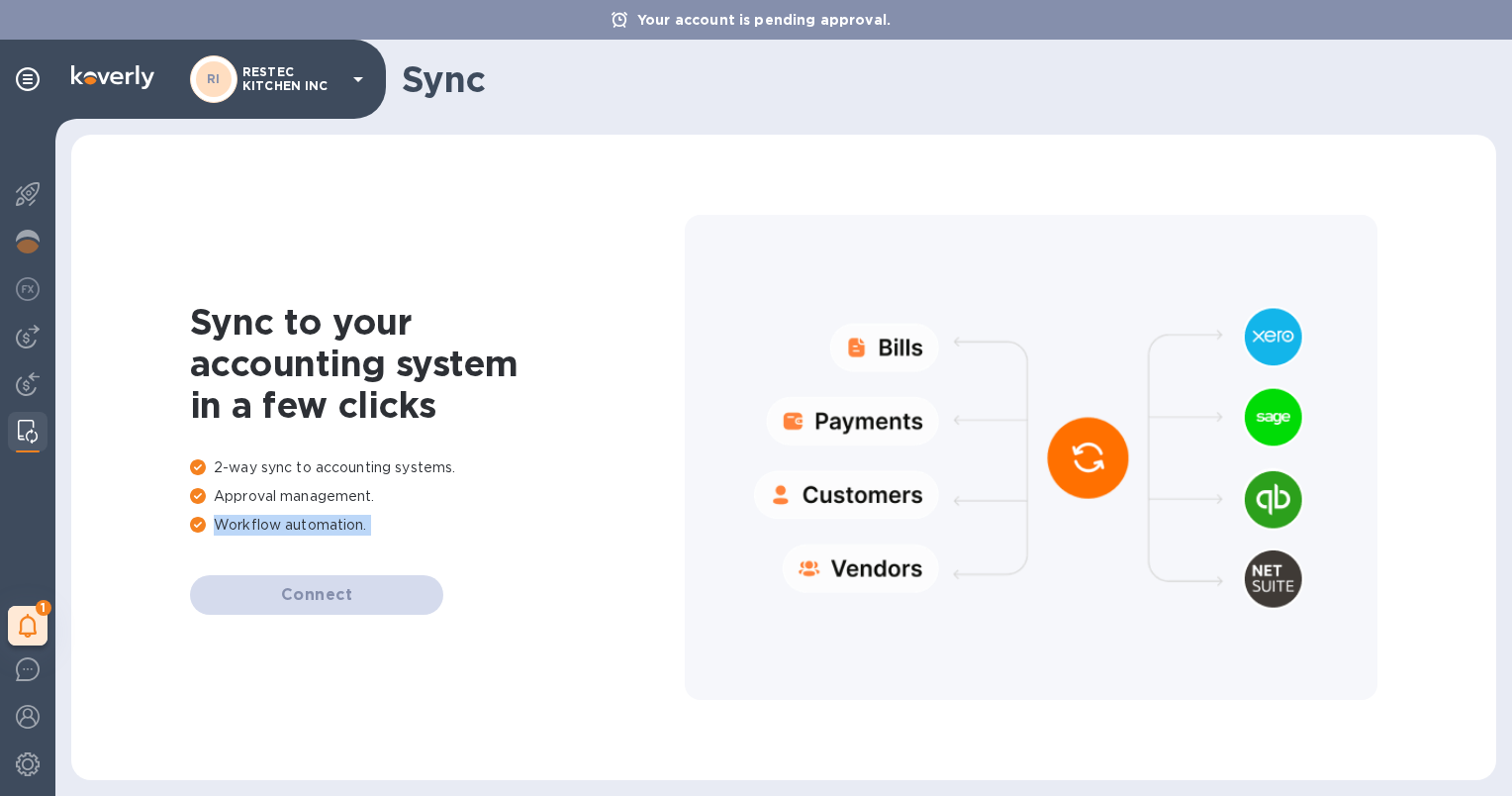 click on "Connect" at bounding box center [437, 595] 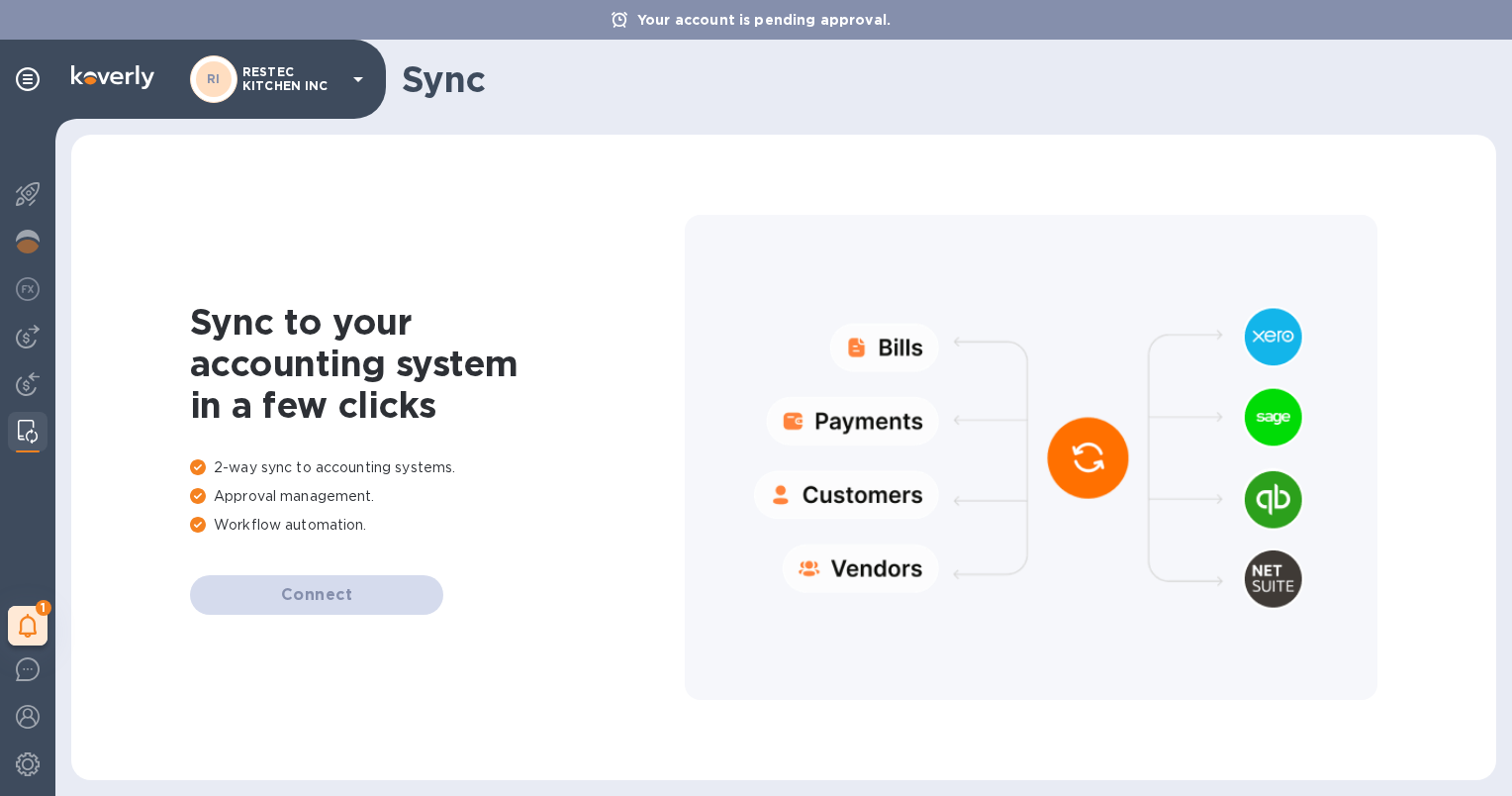 drag, startPoint x: 317, startPoint y: 595, endPoint x: 487, endPoint y: 483, distance: 203.57799 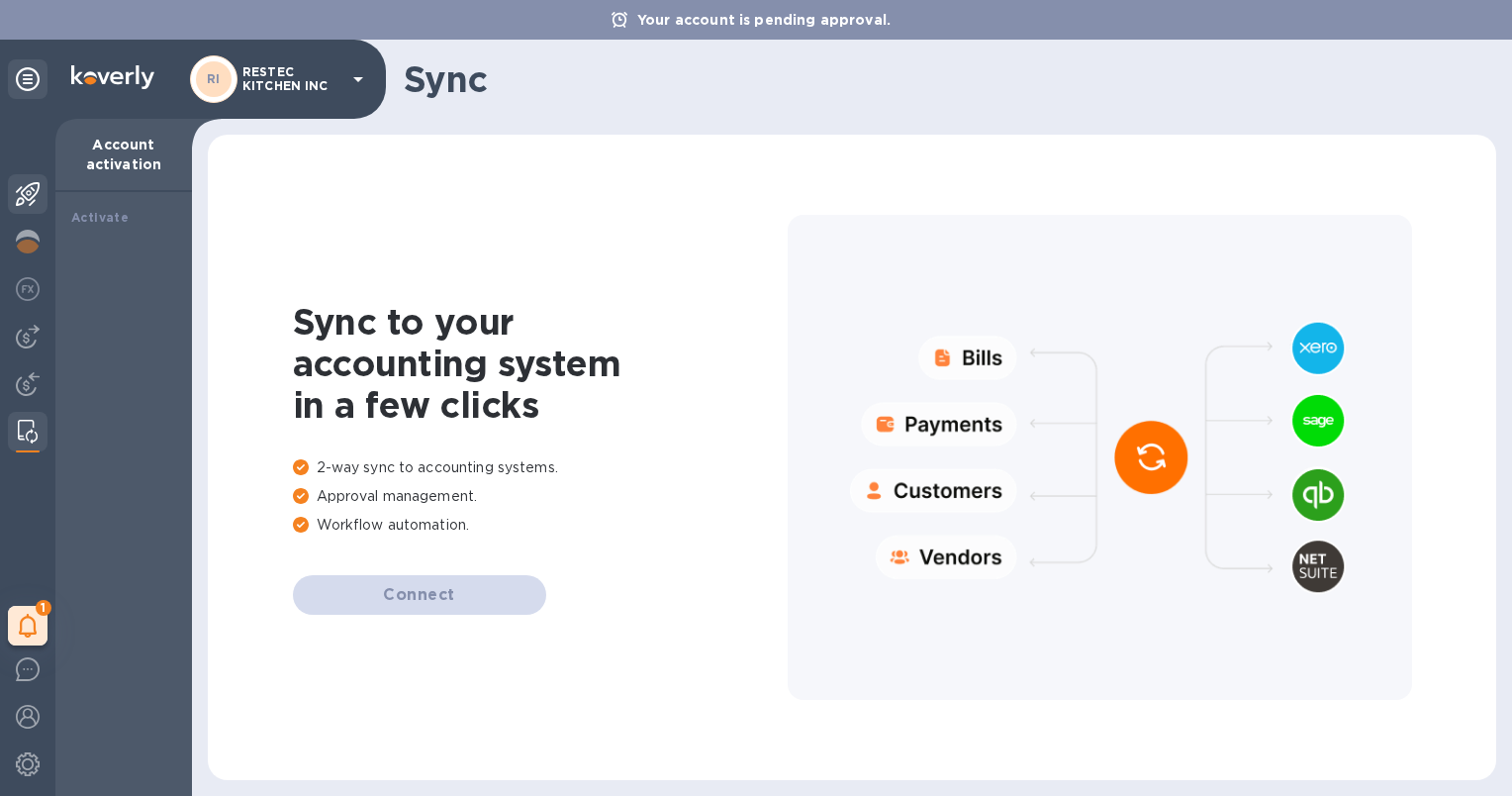 click at bounding box center (28, 194) 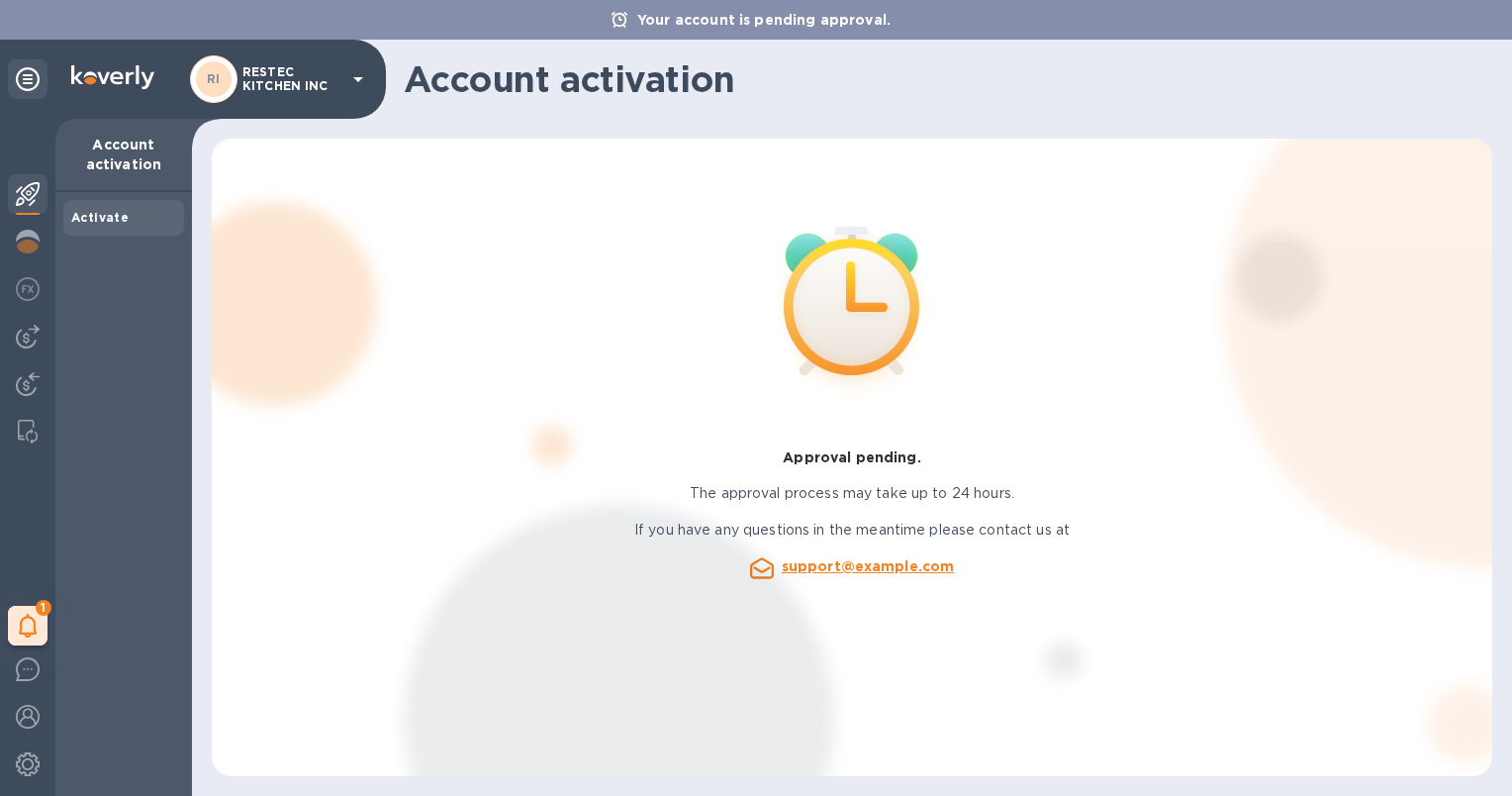 click on "Account activation" at bounding box center (124, 154) 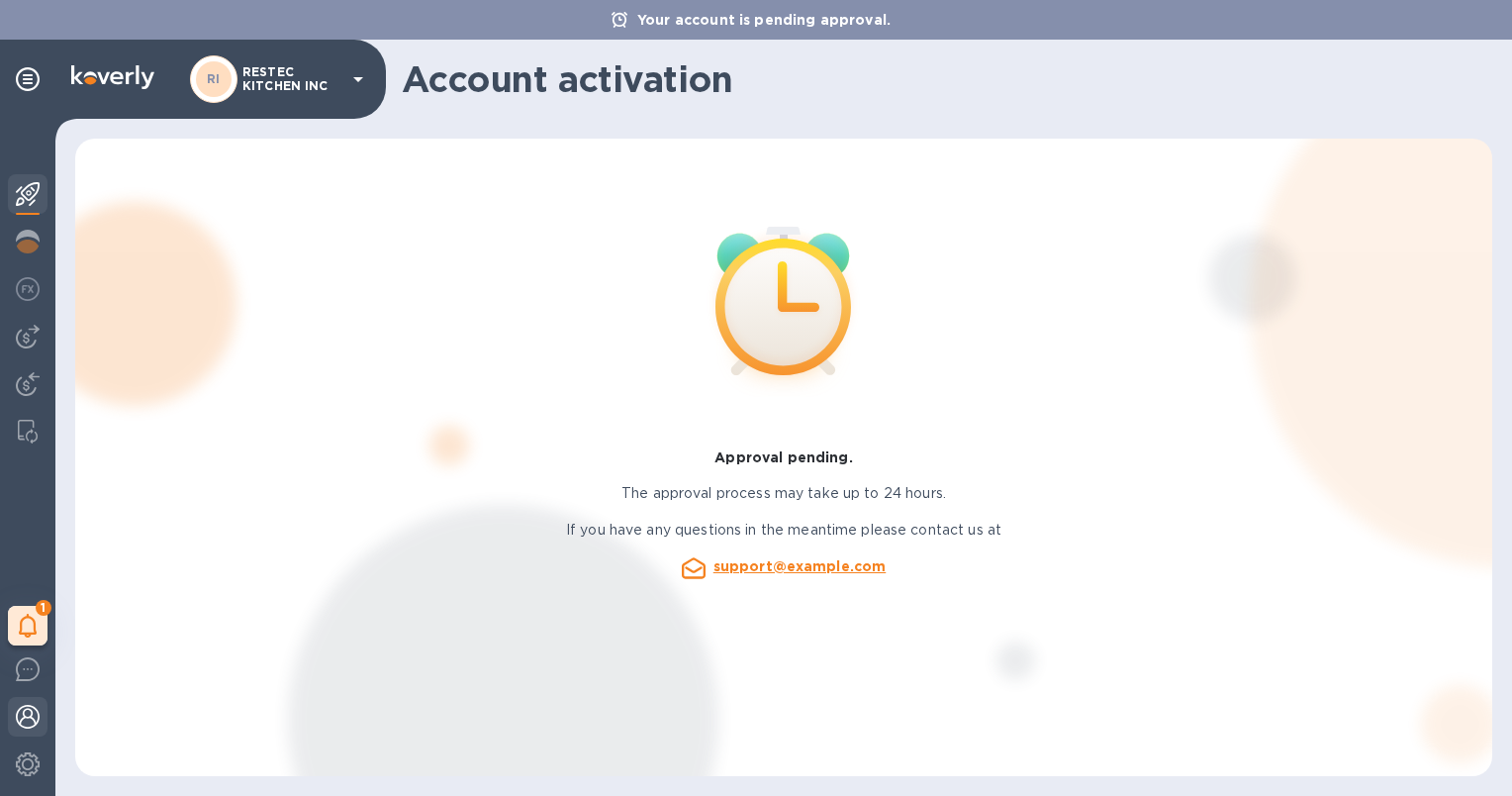 click at bounding box center (28, 717) 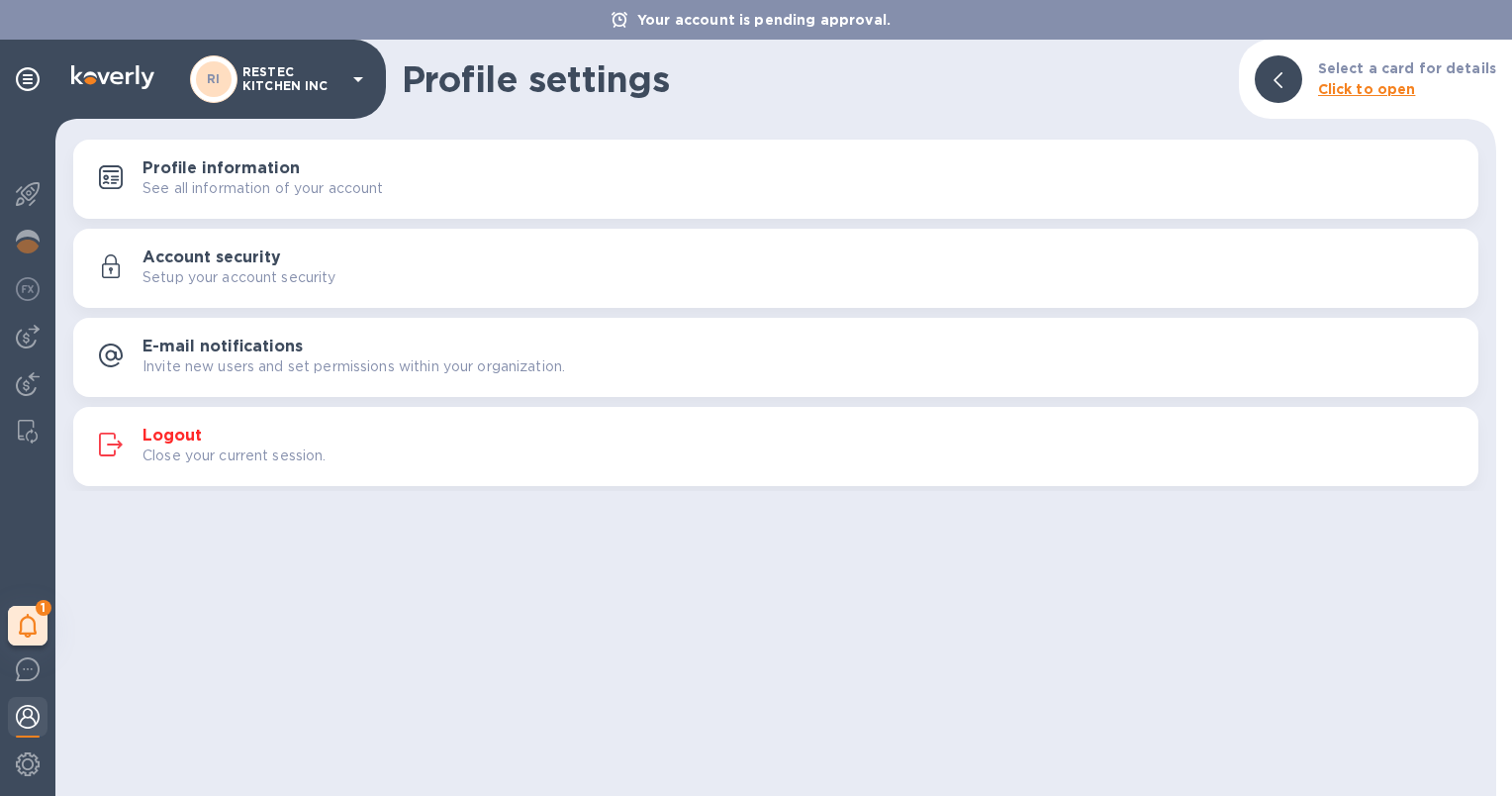 click on "Click to open" at bounding box center (1367, 89) 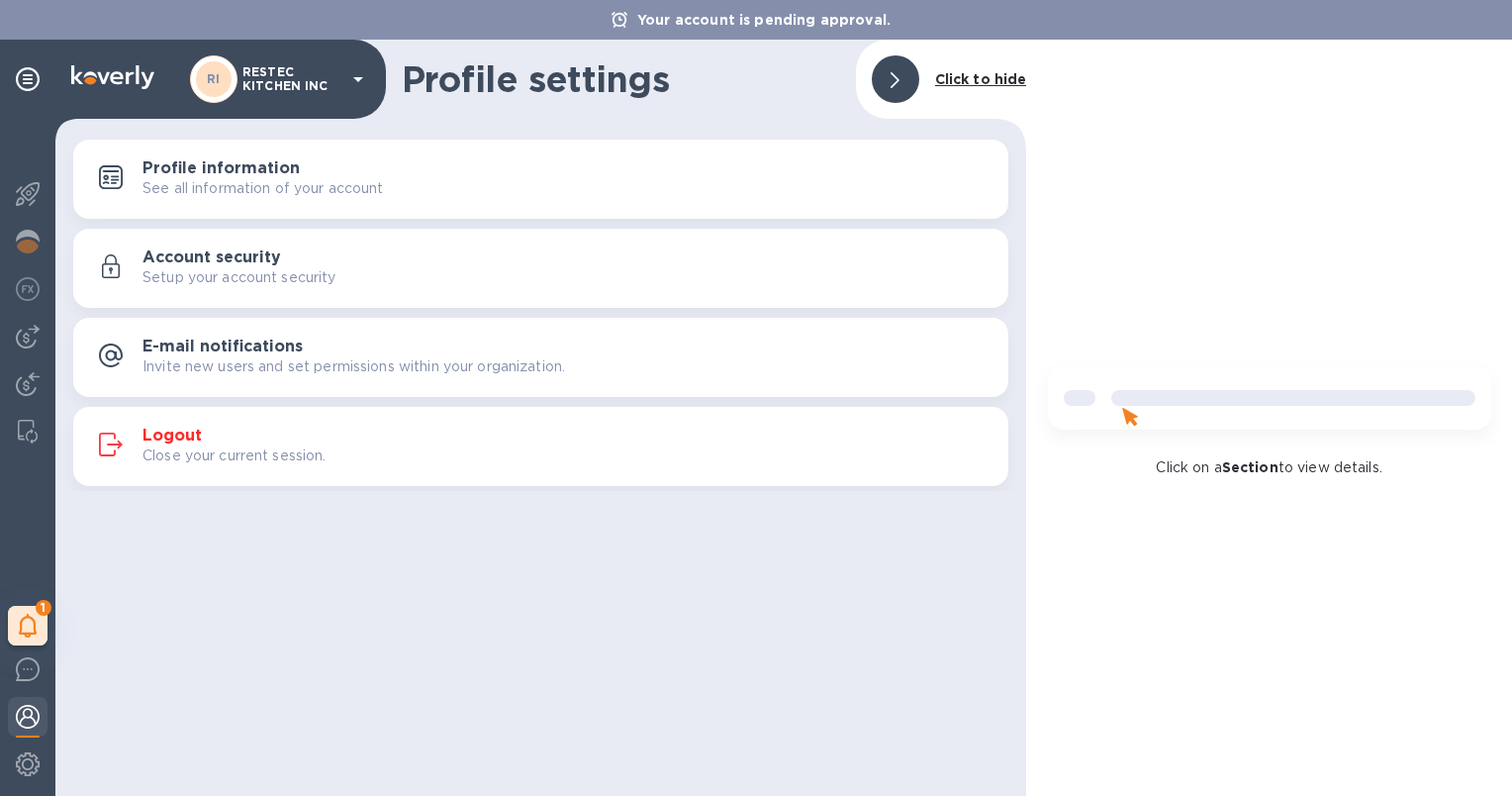 click at bounding box center (896, 79) 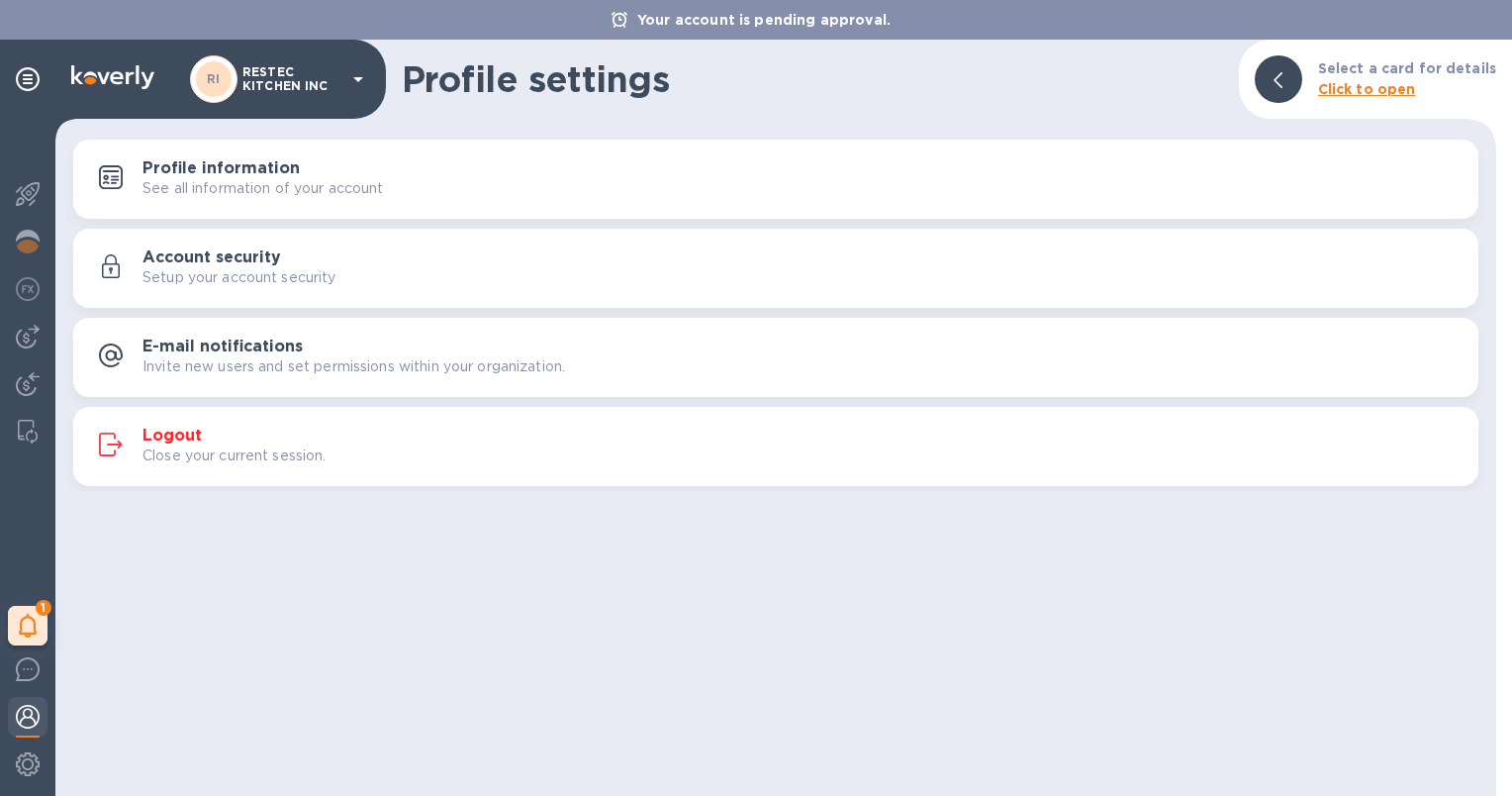 click on "Profile settings" at bounding box center [812, 79] 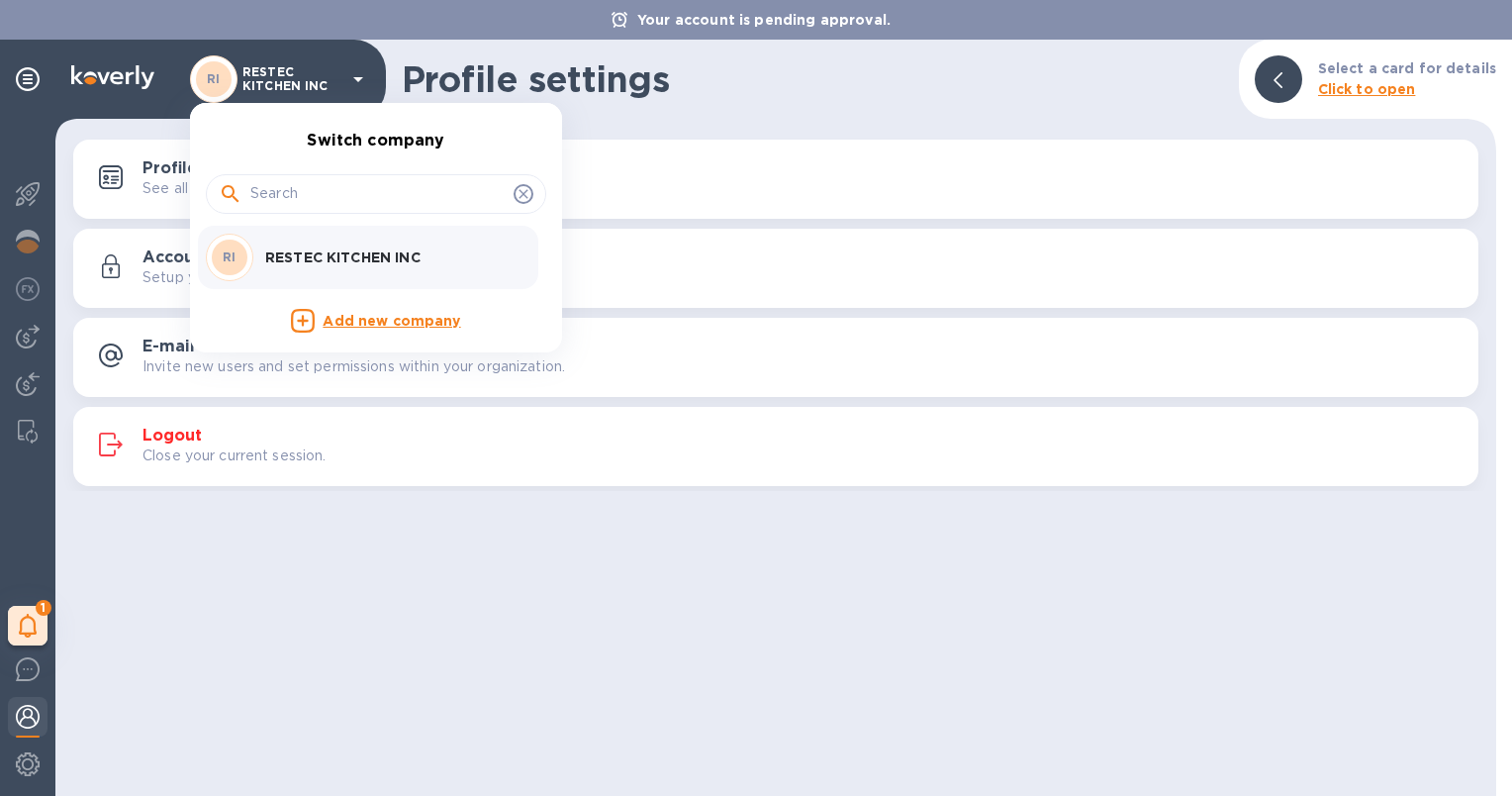 click on "RESTEC KITCHEN INC" at bounding box center (390, 257) 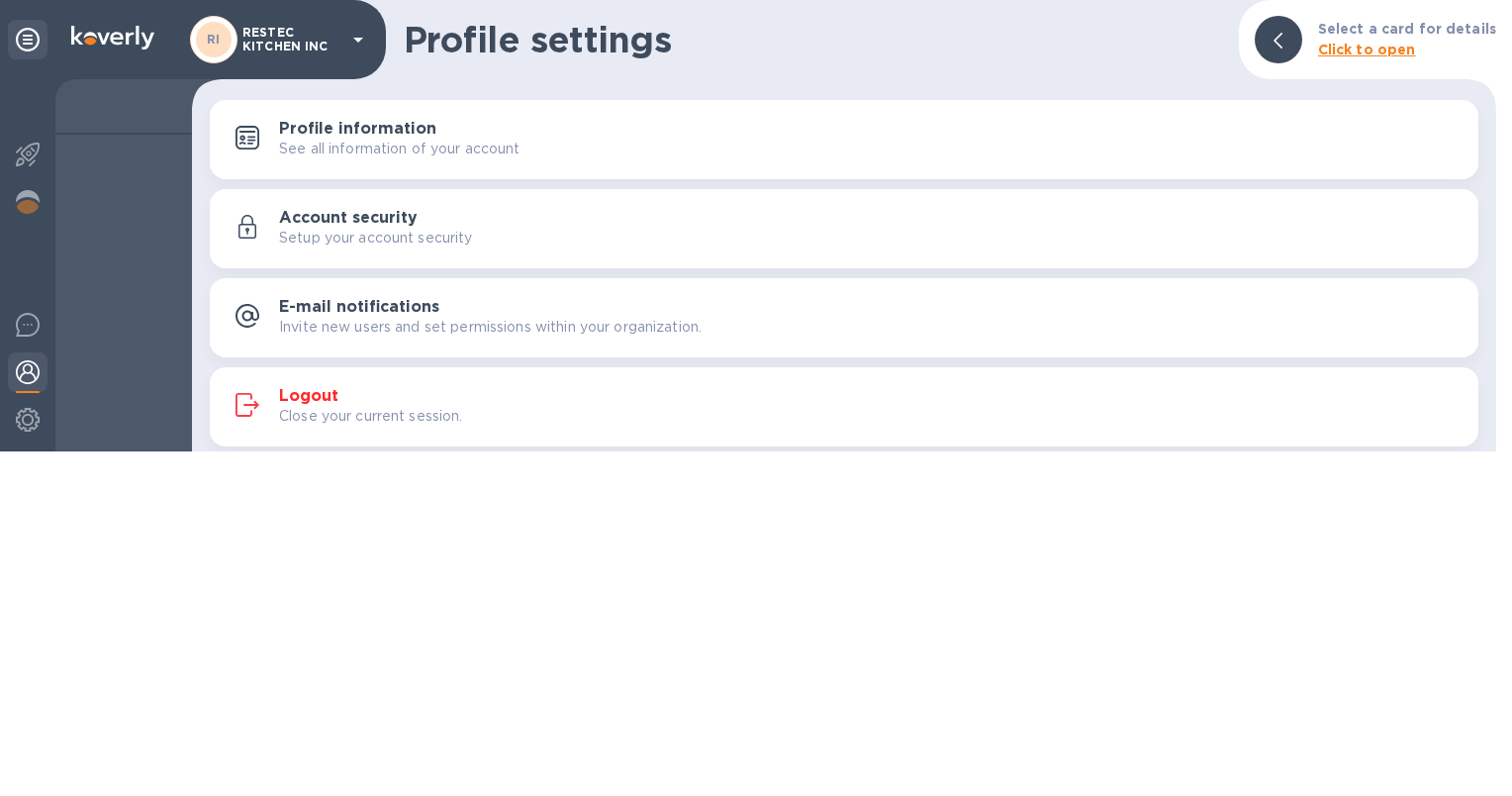 scroll, scrollTop: 0, scrollLeft: 0, axis: both 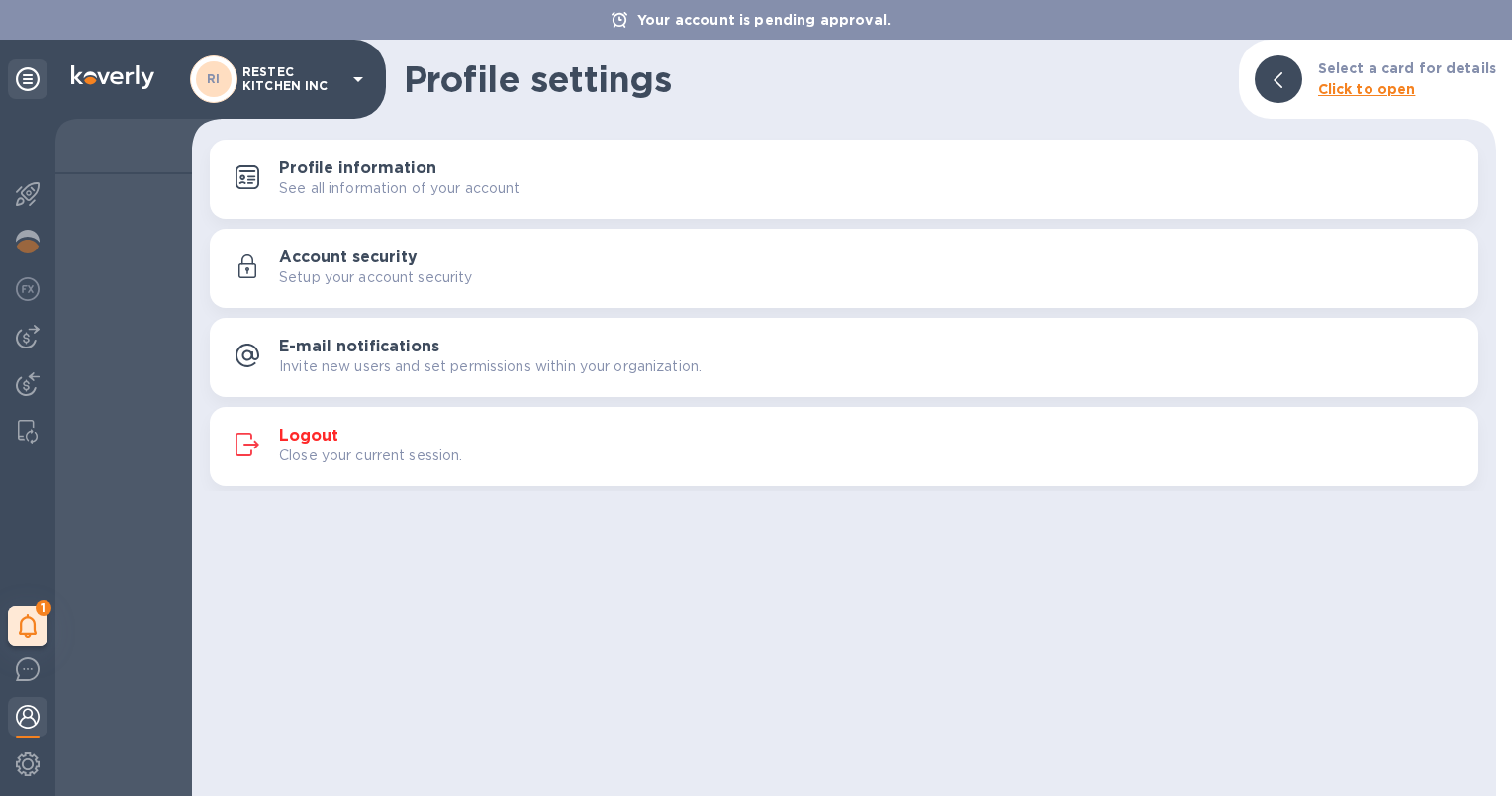 click on "Profile settings" at bounding box center [813, 79] 